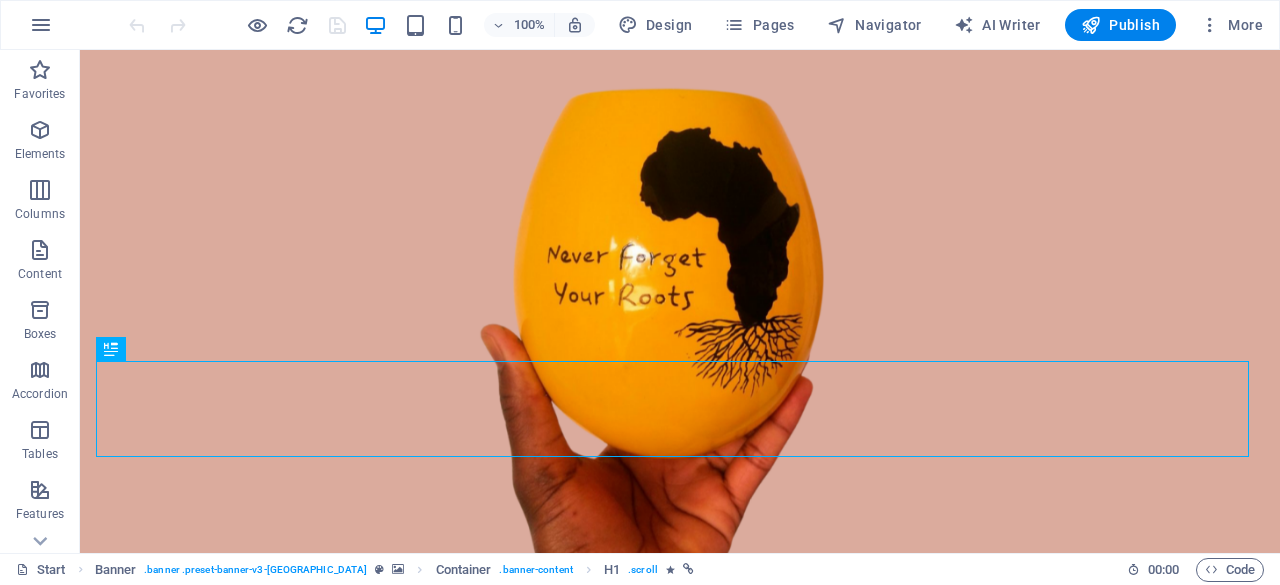 scroll, scrollTop: 0, scrollLeft: 0, axis: both 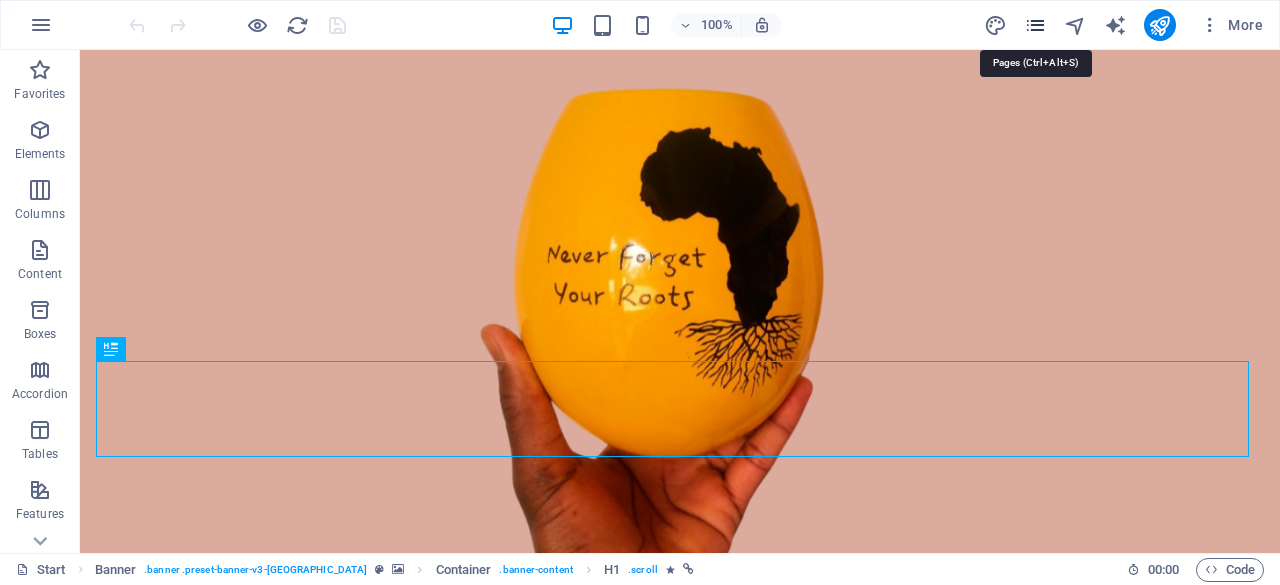 click at bounding box center [1035, 25] 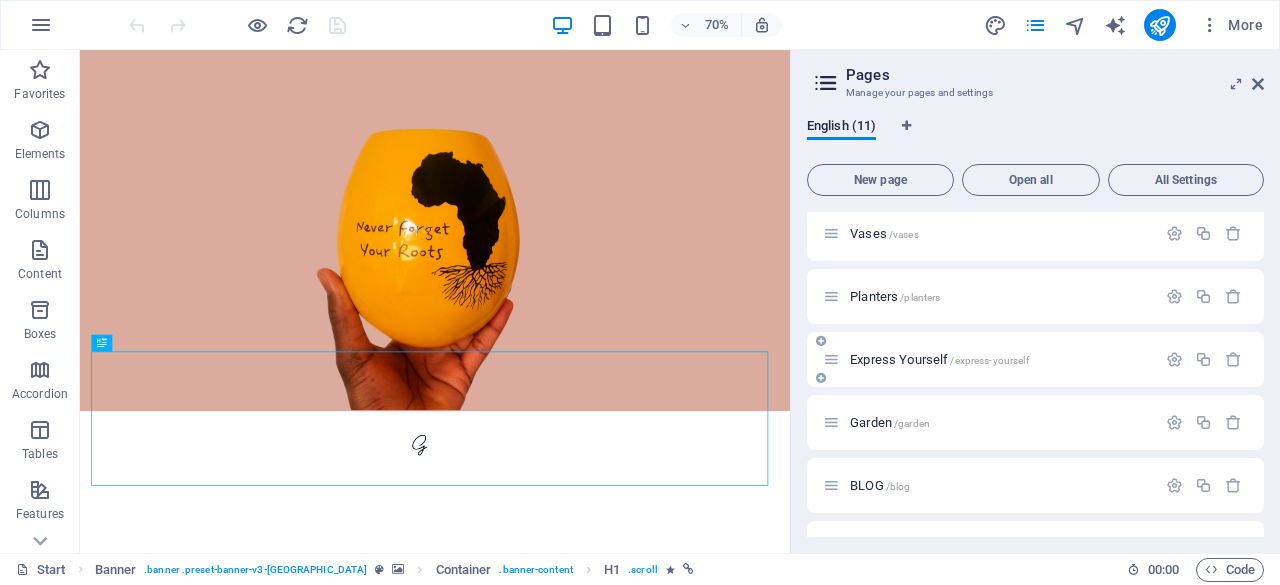 scroll, scrollTop: 151, scrollLeft: 0, axis: vertical 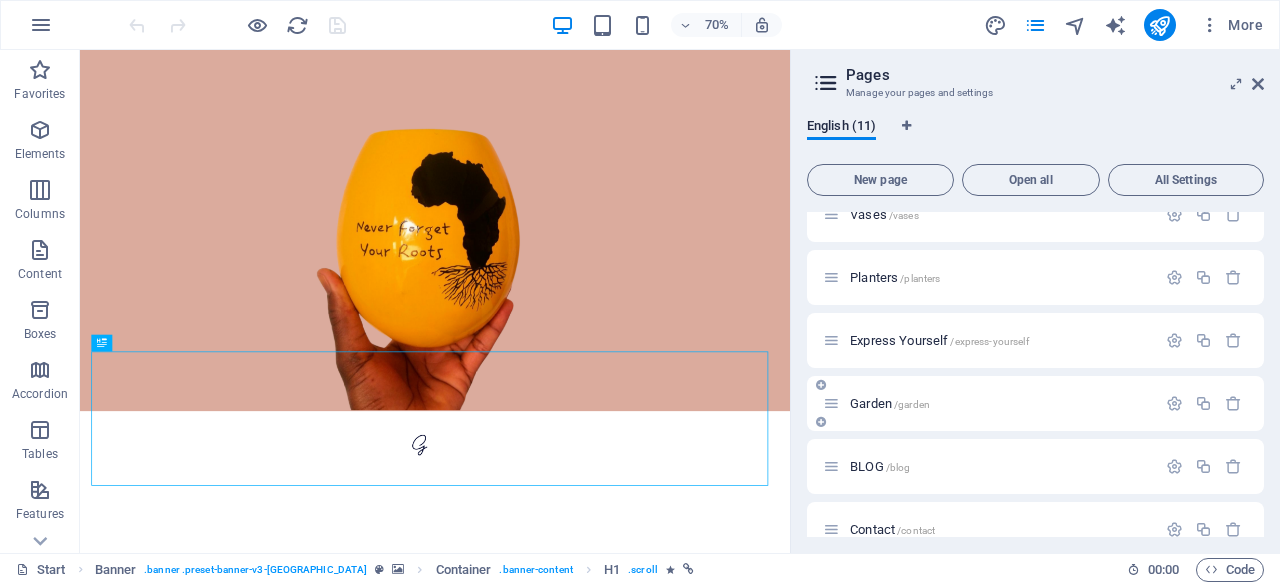 click on "Garden /garden" at bounding box center (1035, 403) 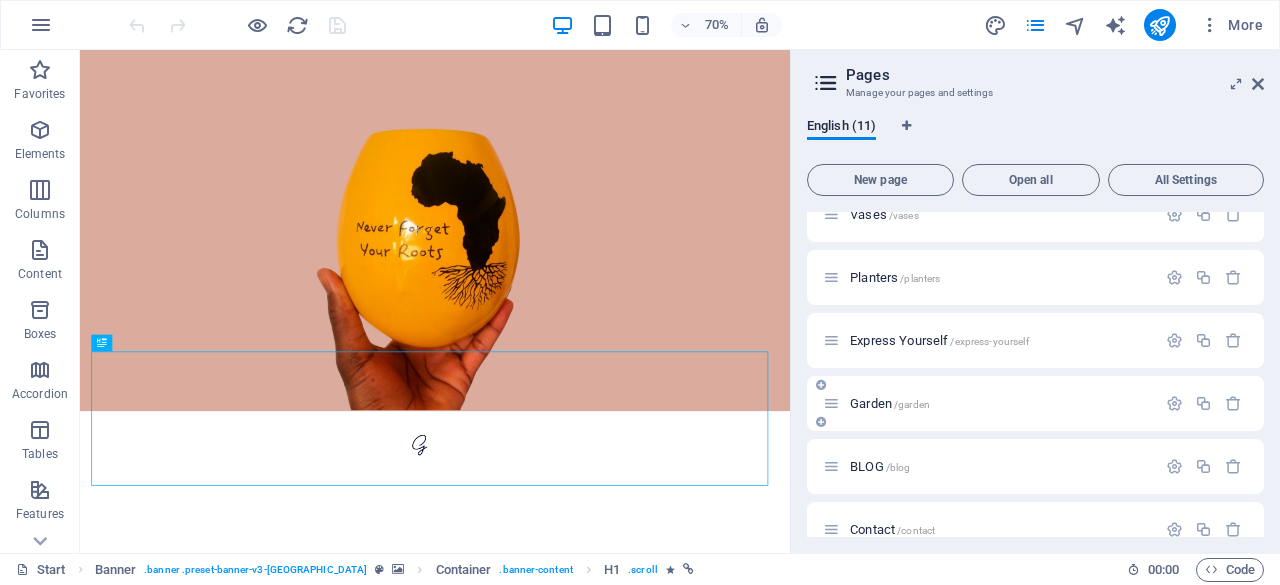 click on "Garden /garden" at bounding box center [1000, 403] 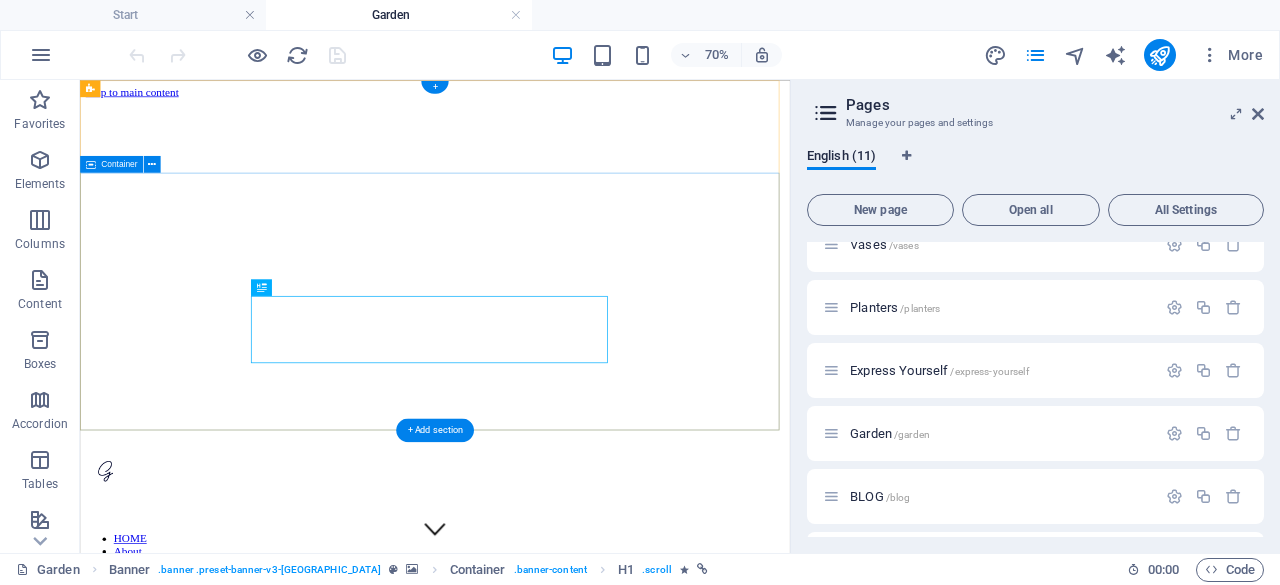 scroll, scrollTop: 0, scrollLeft: 0, axis: both 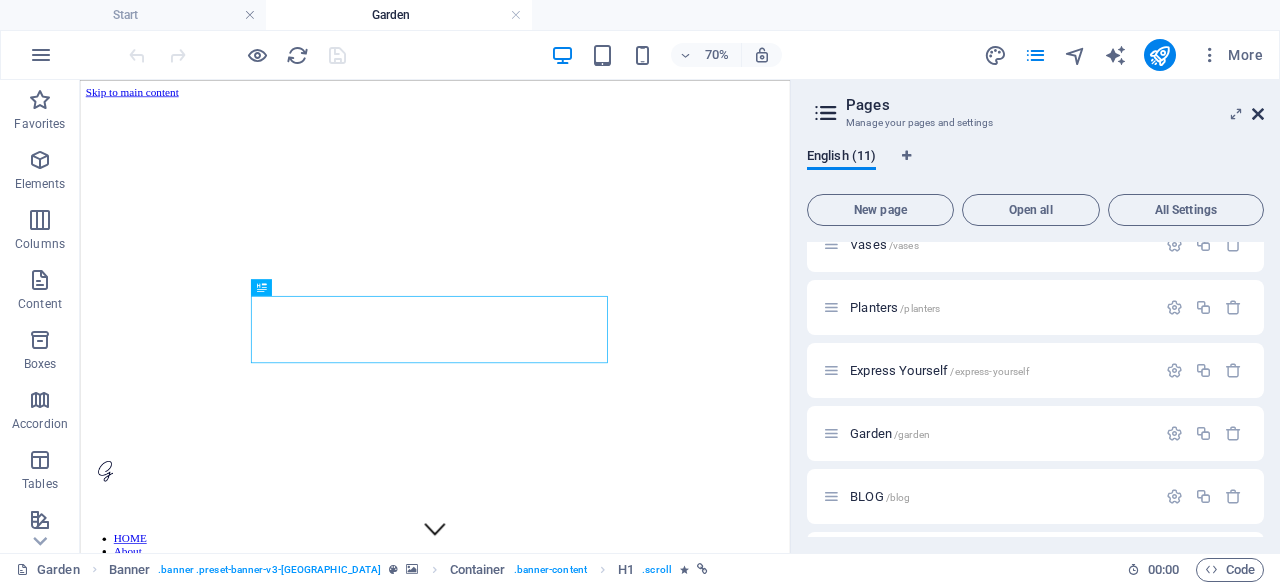 click at bounding box center [1258, 114] 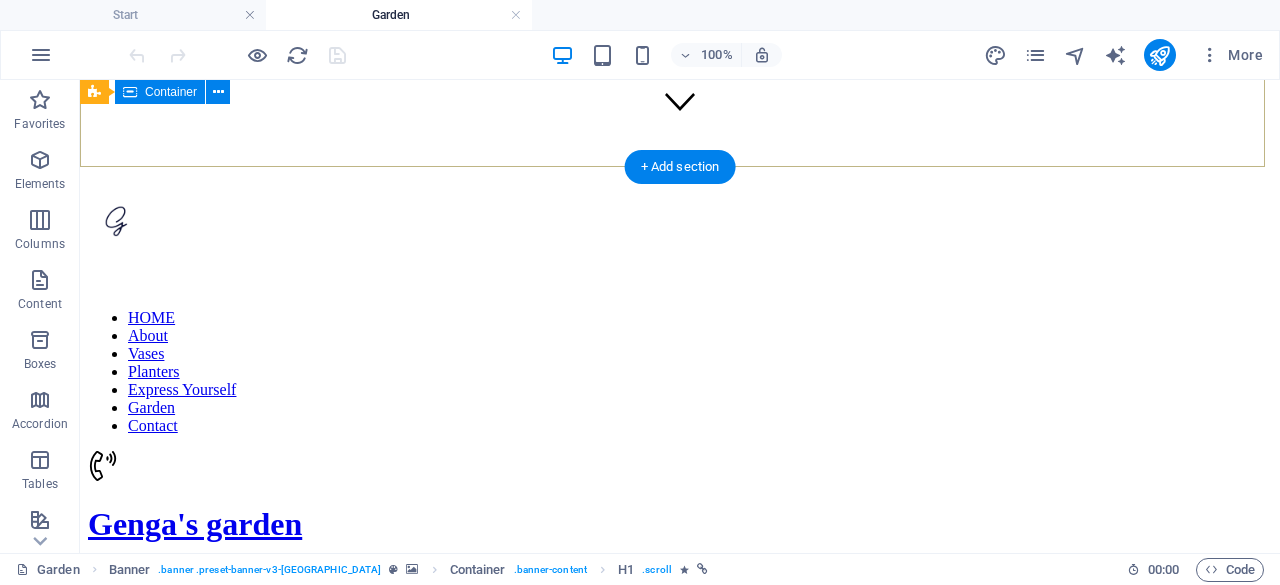 scroll, scrollTop: 412, scrollLeft: 0, axis: vertical 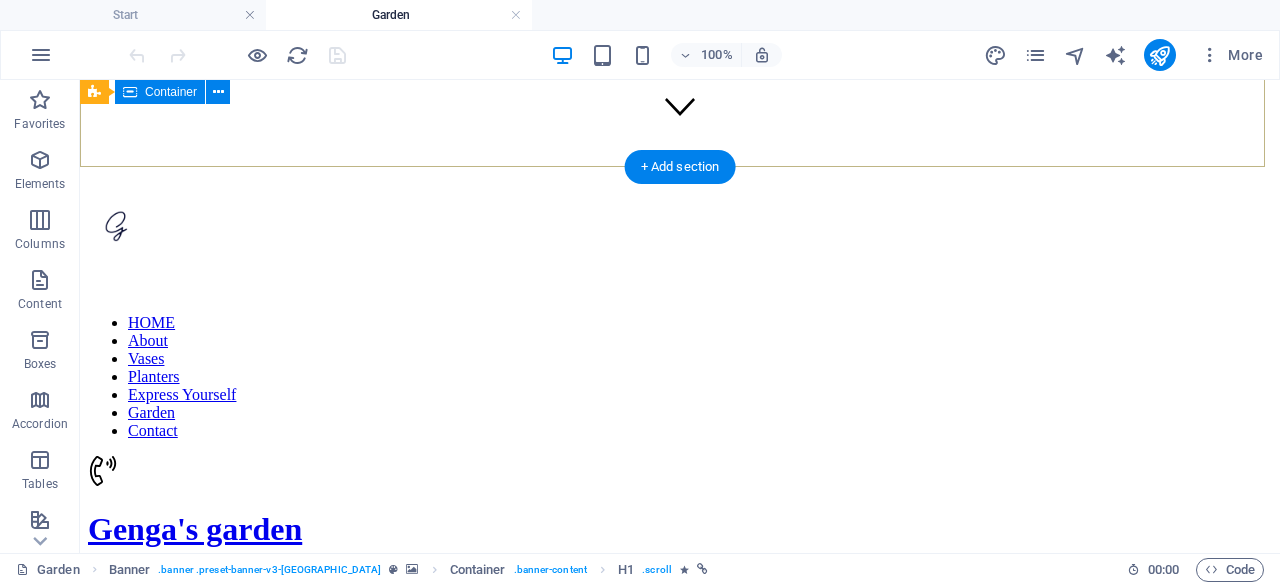 click at bounding box center (680, 906) 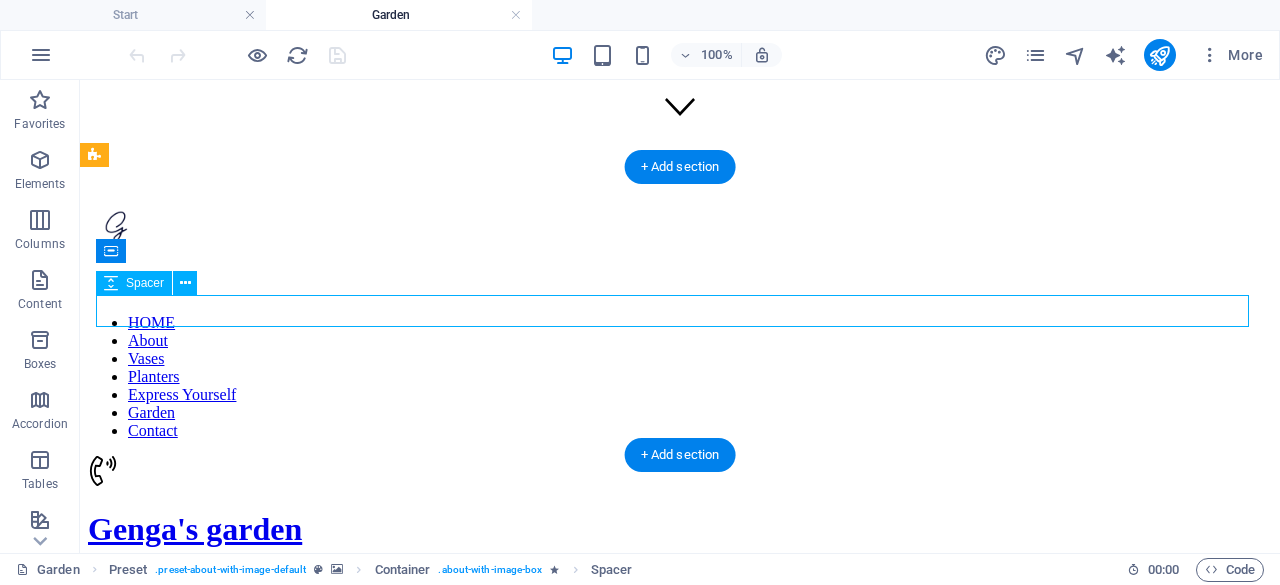 click at bounding box center (680, 872) 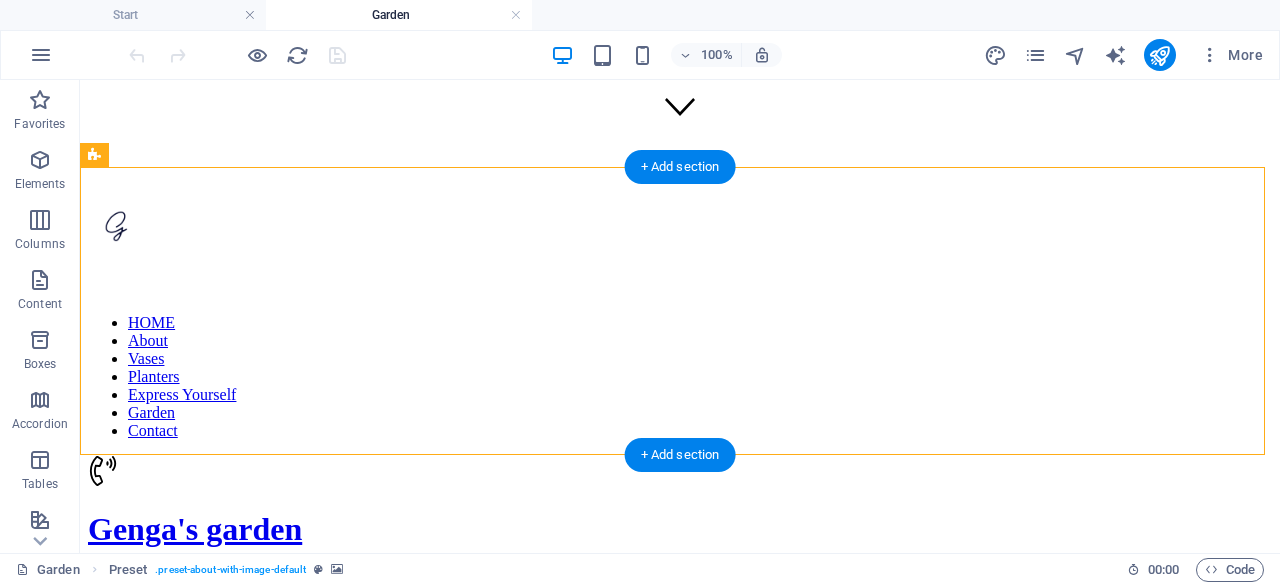 click at bounding box center (680, 872) 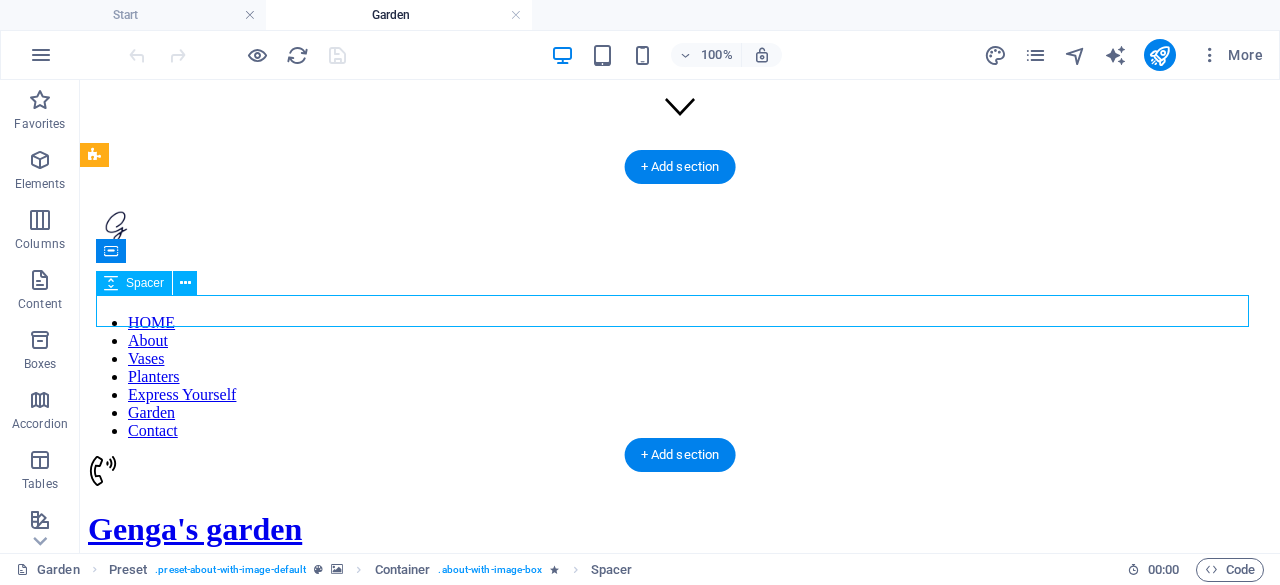 click at bounding box center (680, 872) 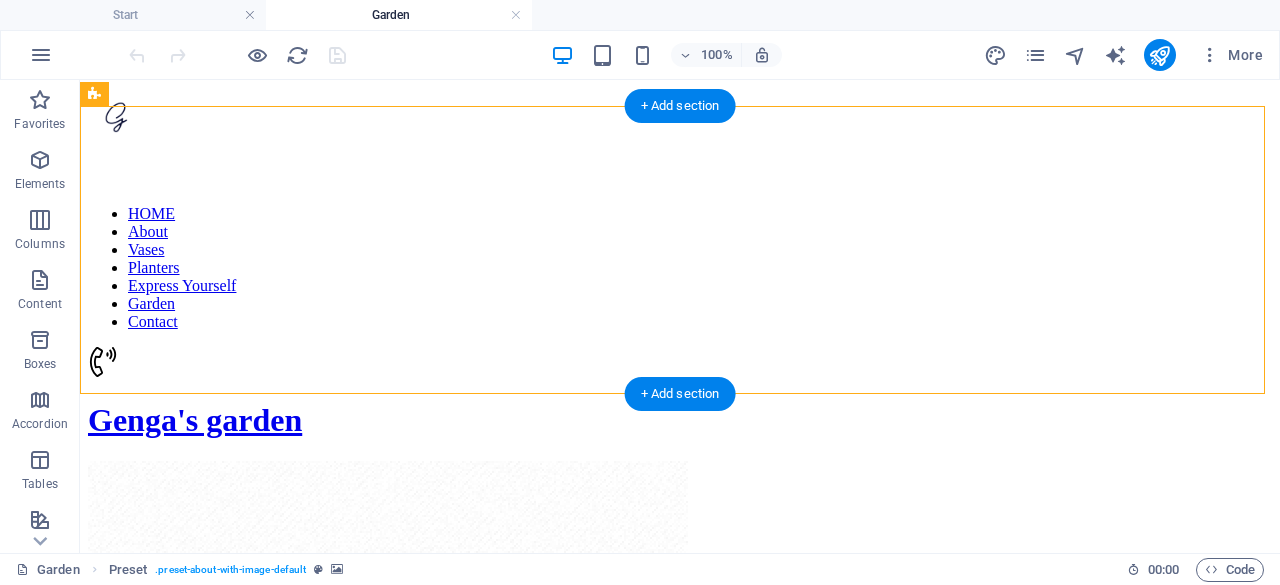 scroll, scrollTop: 438, scrollLeft: 0, axis: vertical 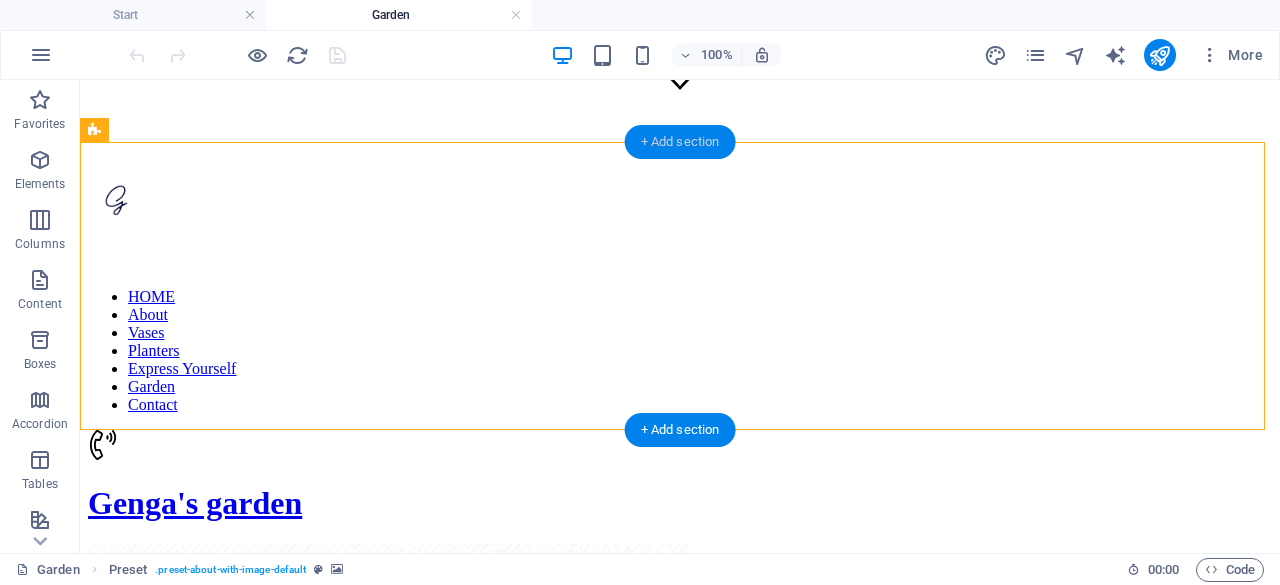 click on "+ Add section" at bounding box center [680, 142] 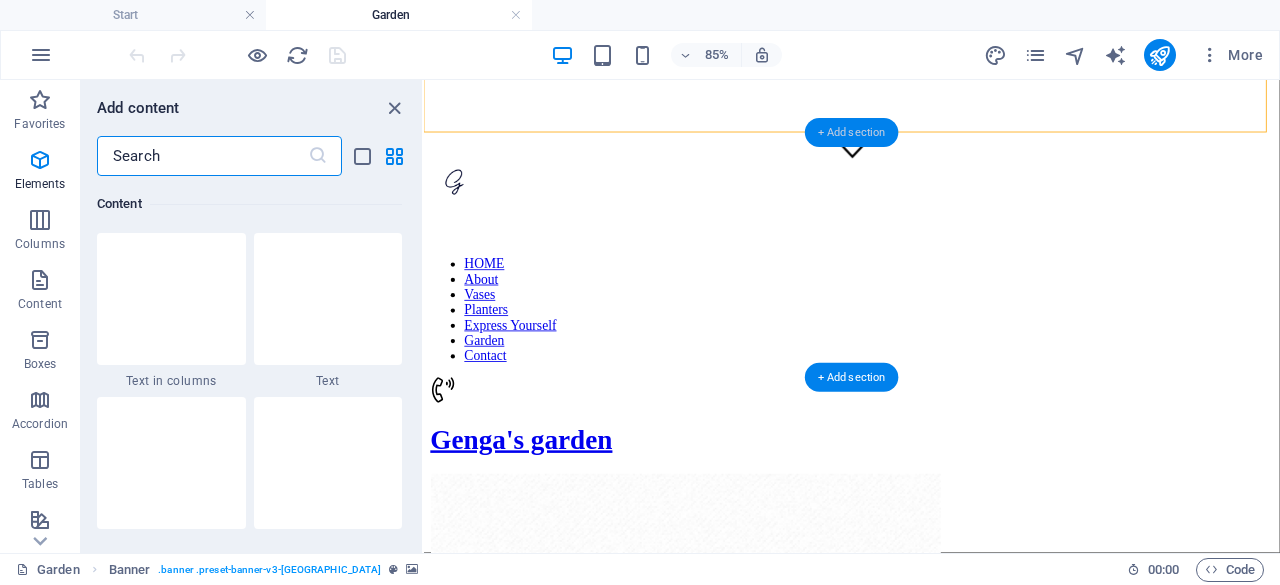 scroll, scrollTop: 3499, scrollLeft: 0, axis: vertical 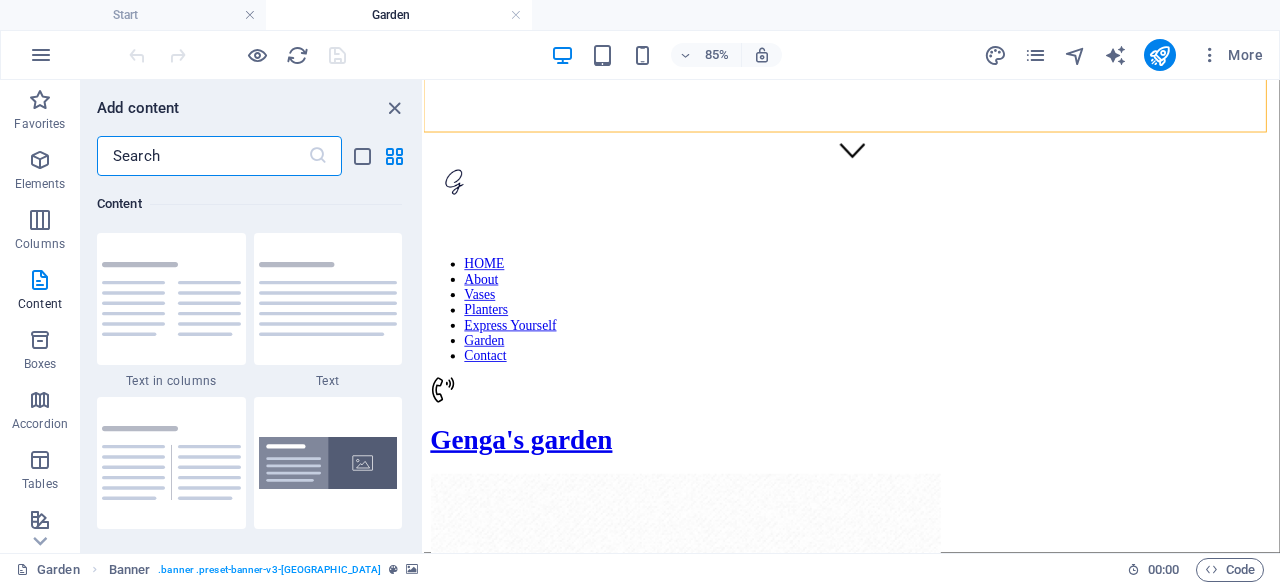 click at bounding box center (202, 156) 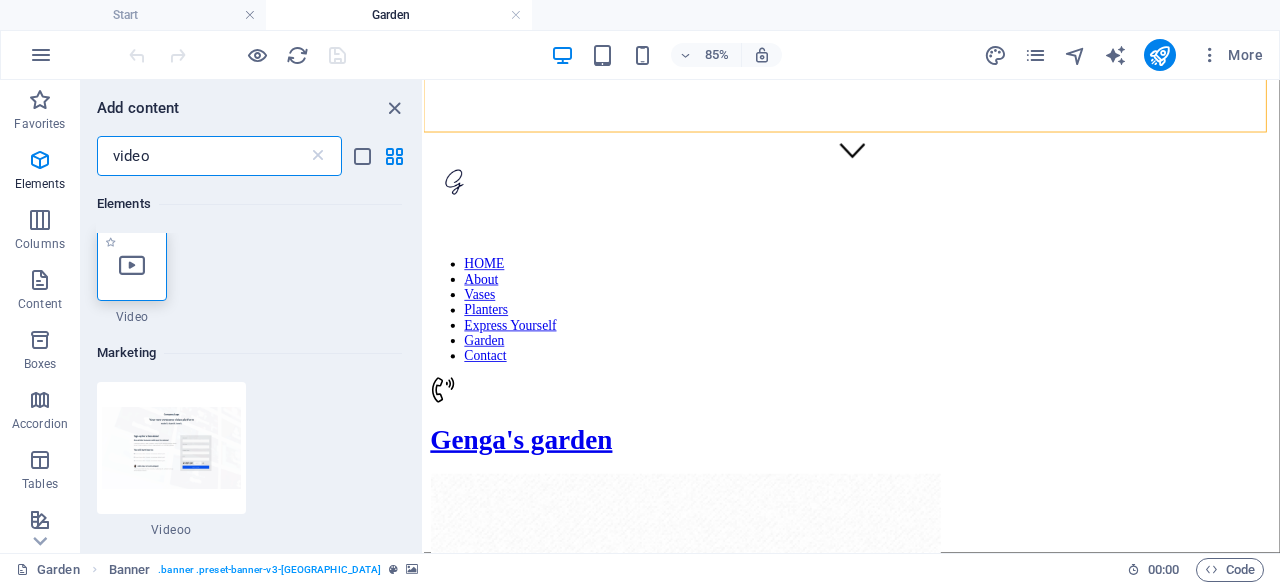 scroll, scrollTop: 2, scrollLeft: 0, axis: vertical 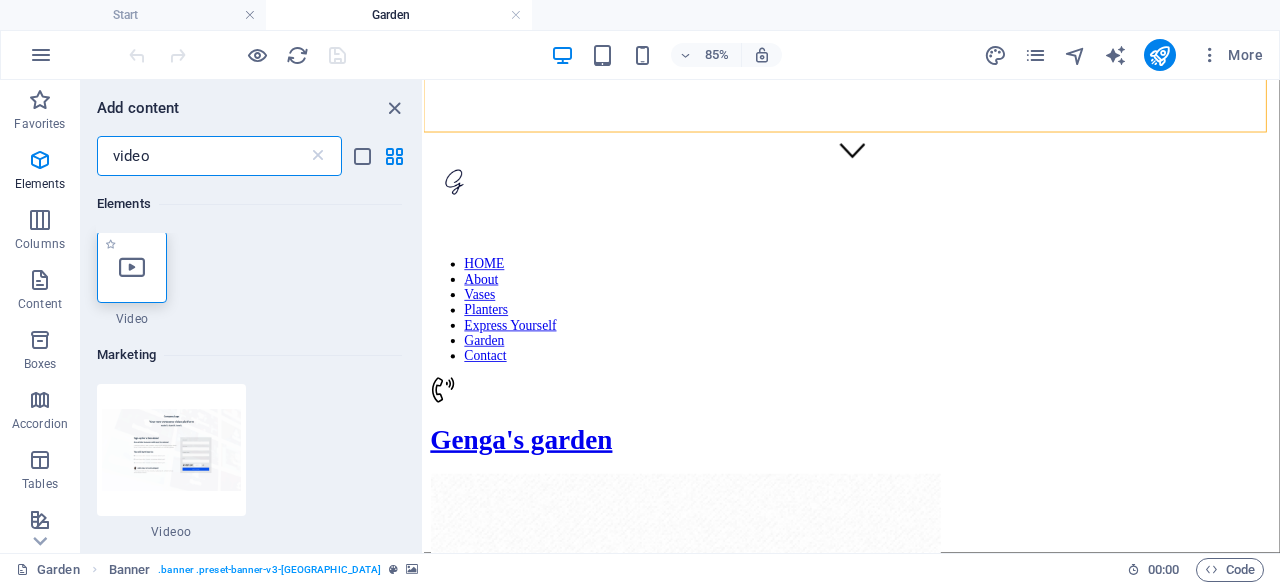 type on "video" 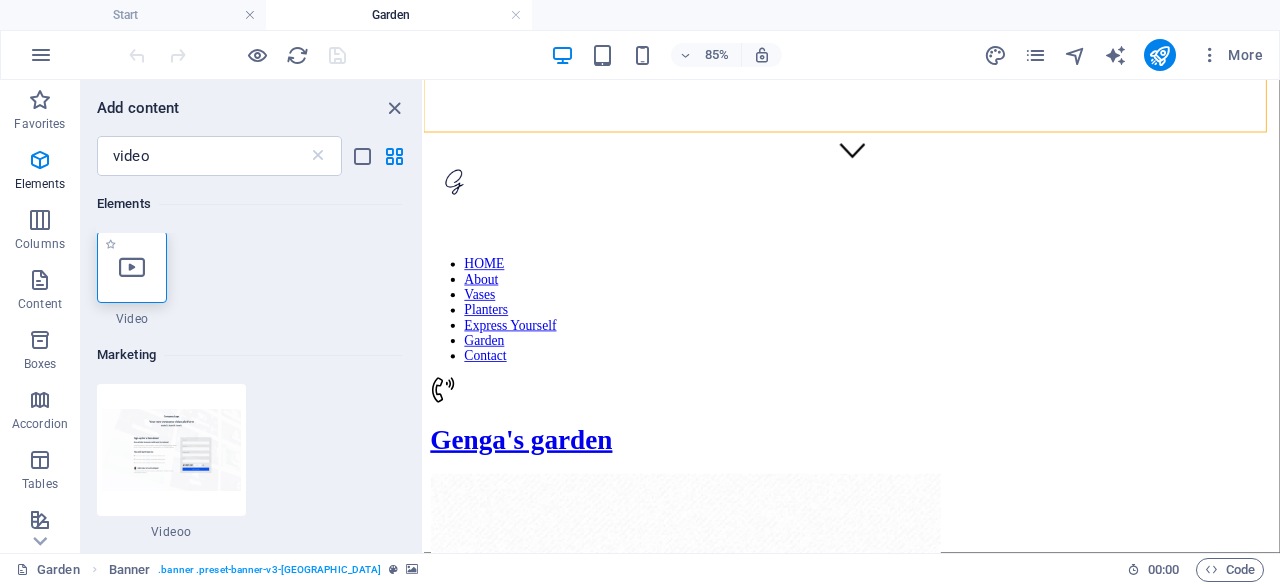 click at bounding box center (132, 267) 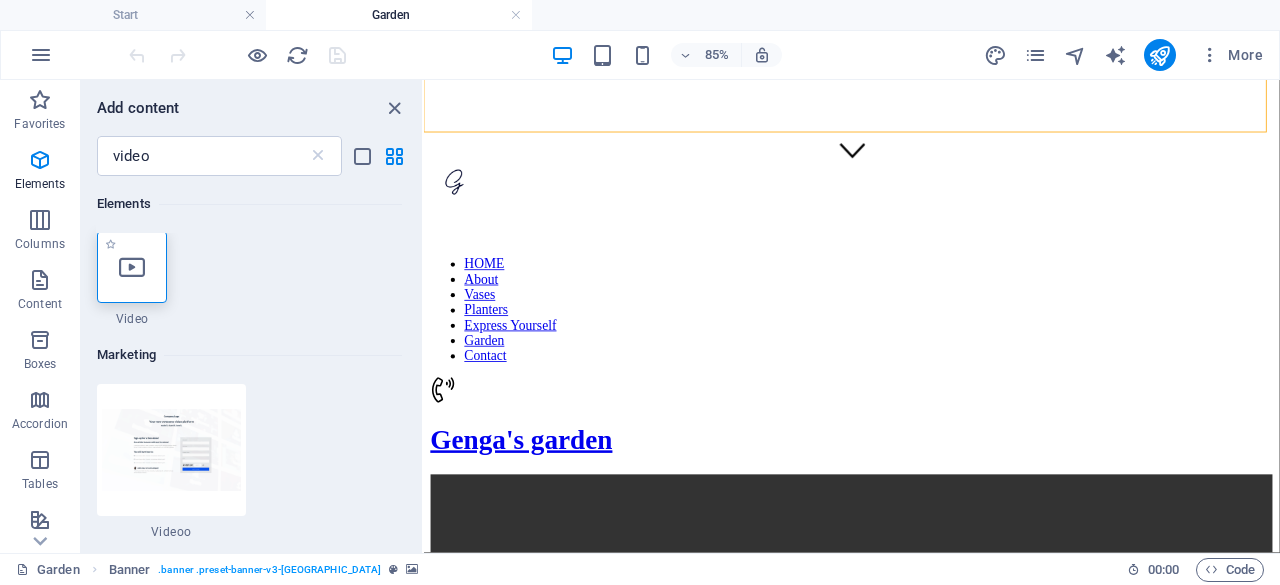 select on "%" 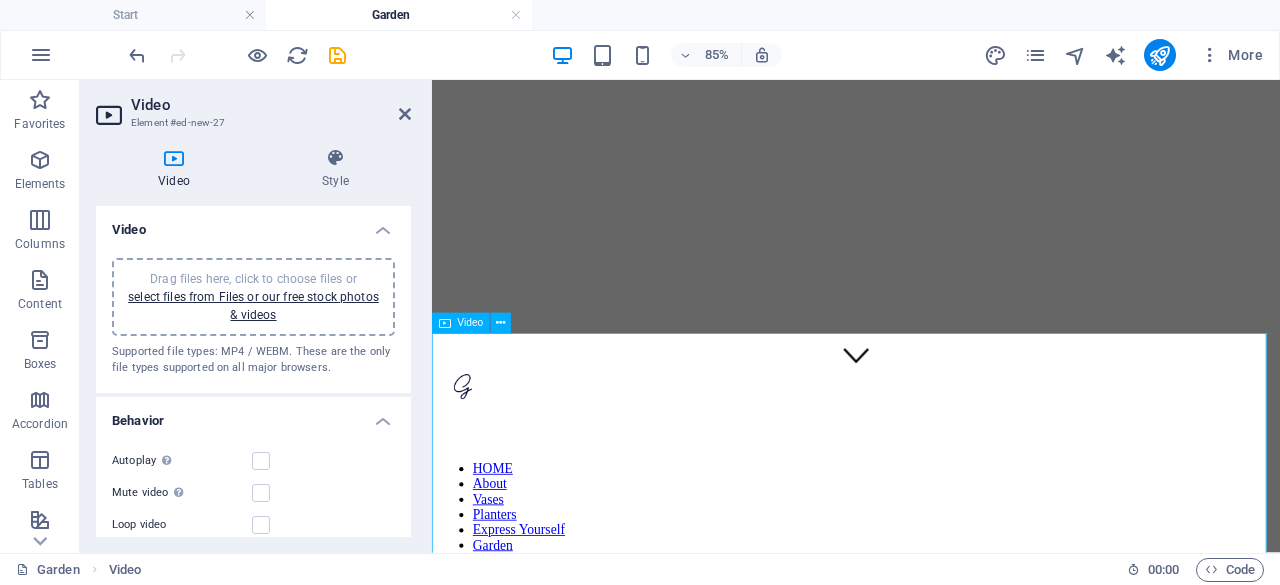 scroll, scrollTop: 194, scrollLeft: 0, axis: vertical 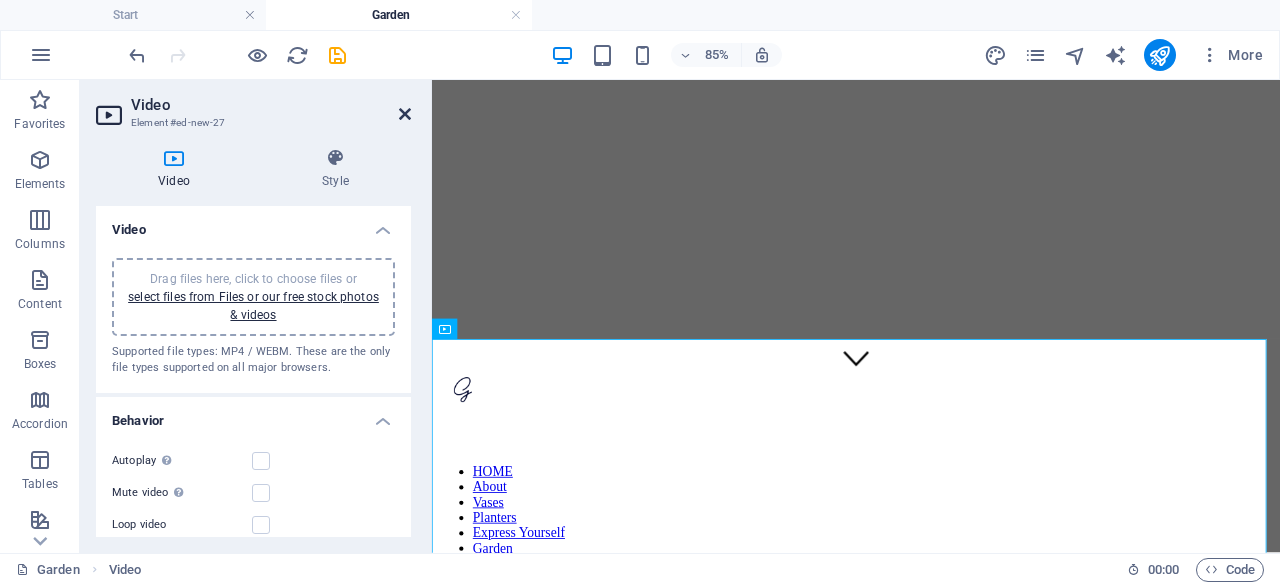 click at bounding box center (405, 114) 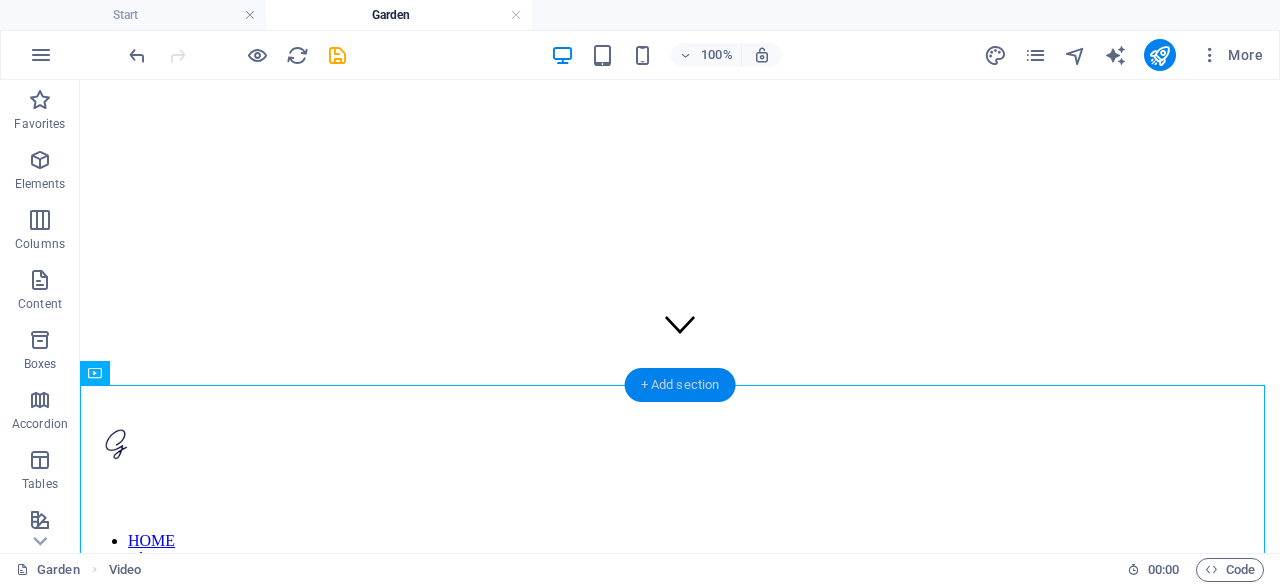 click on "+ Add section" at bounding box center (680, 385) 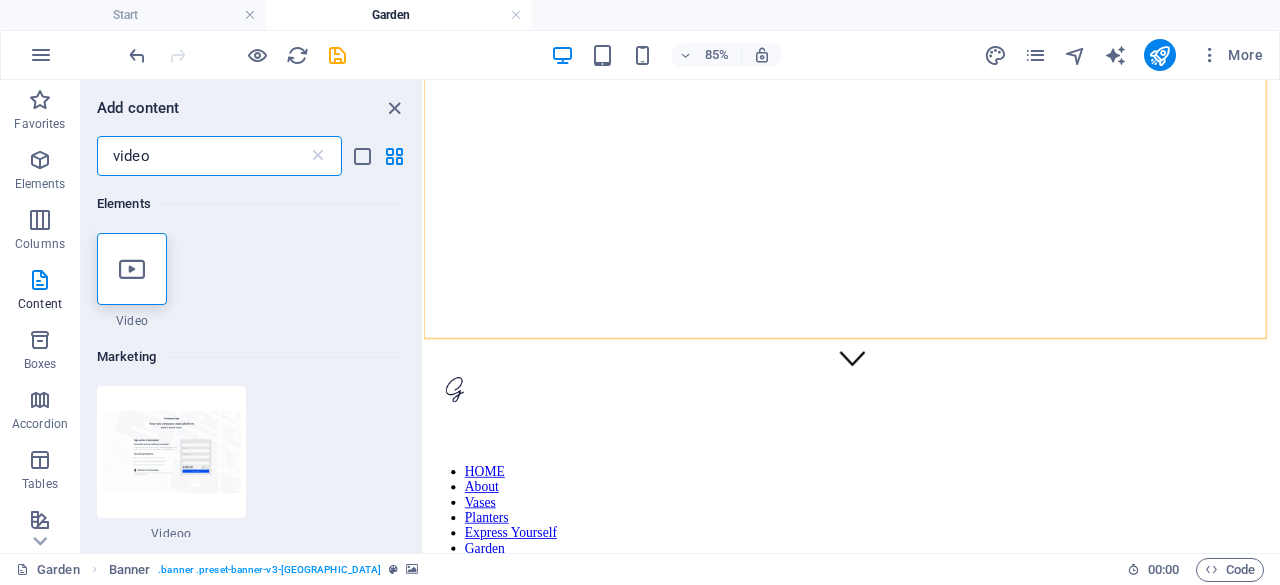 click on "video" at bounding box center [202, 156] 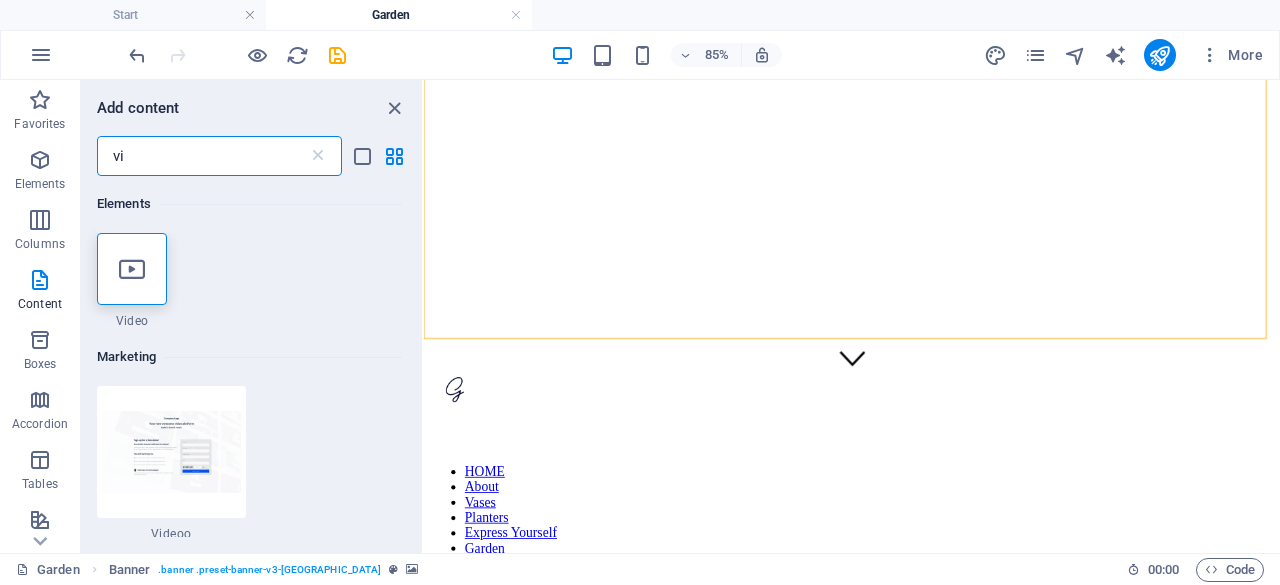 type on "v" 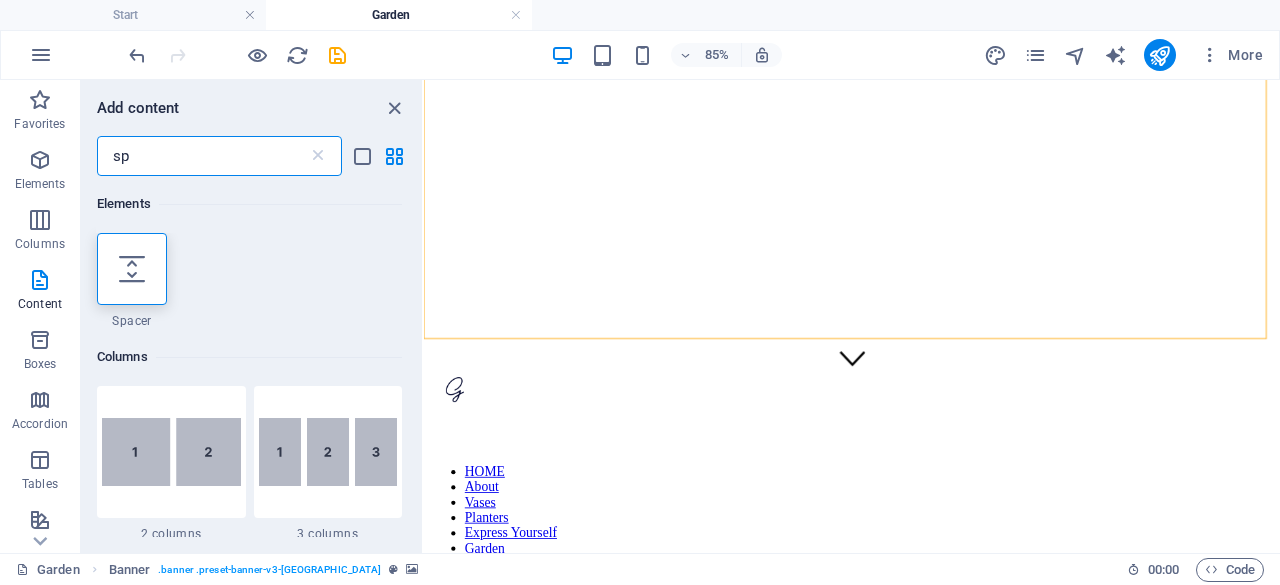 type on "s" 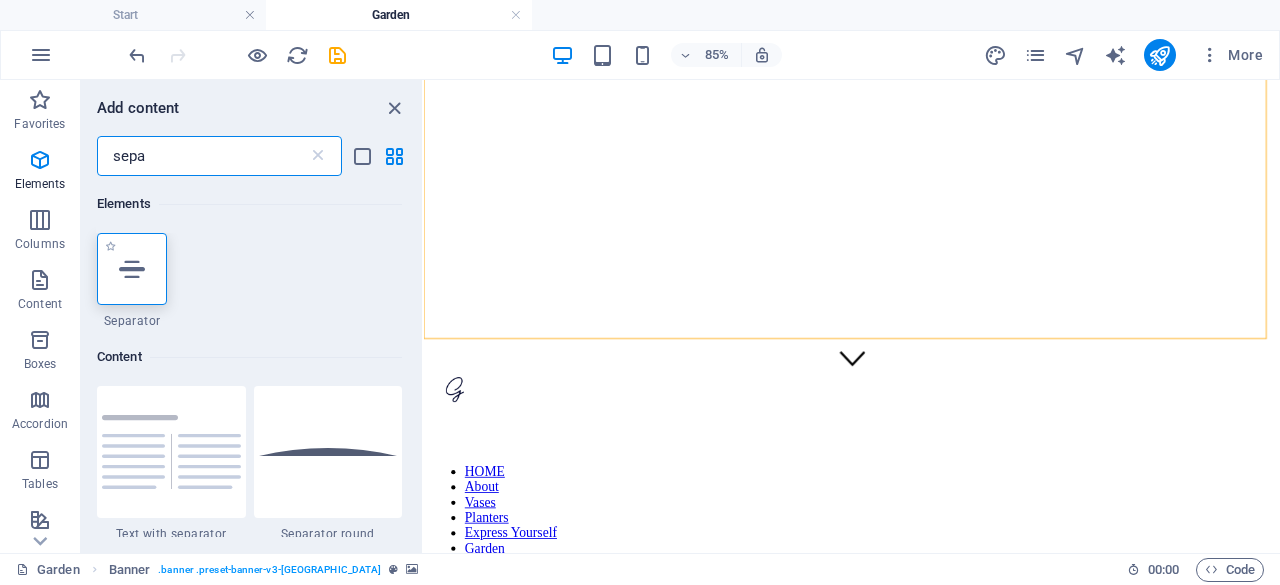 type on "sepa" 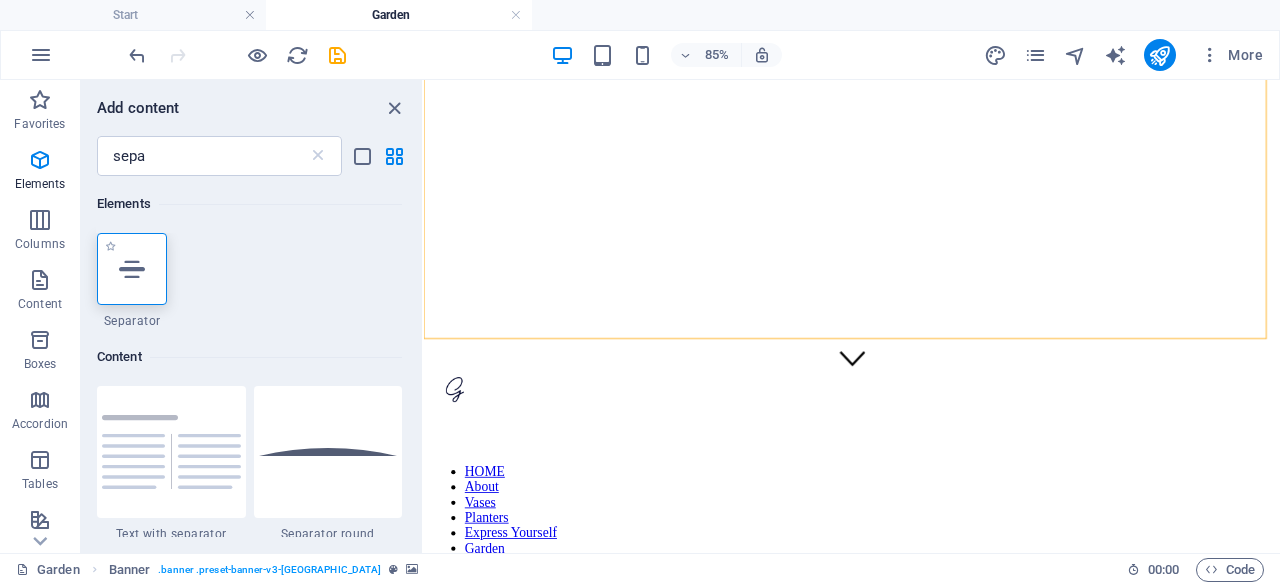 click at bounding box center (132, 269) 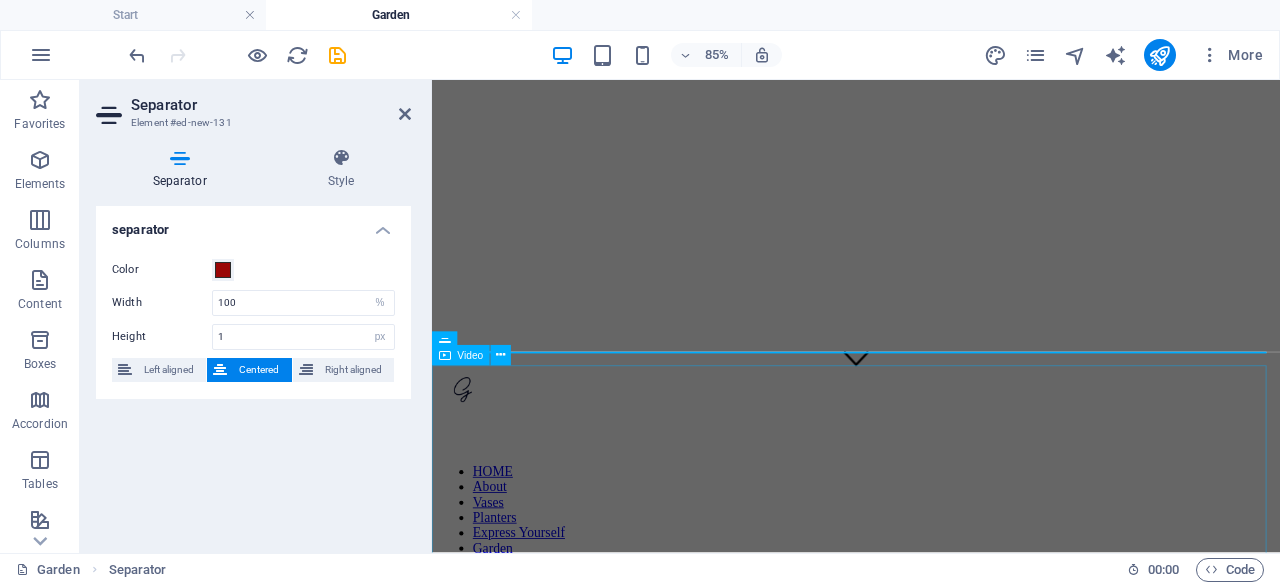 click at bounding box center (931, 1054) 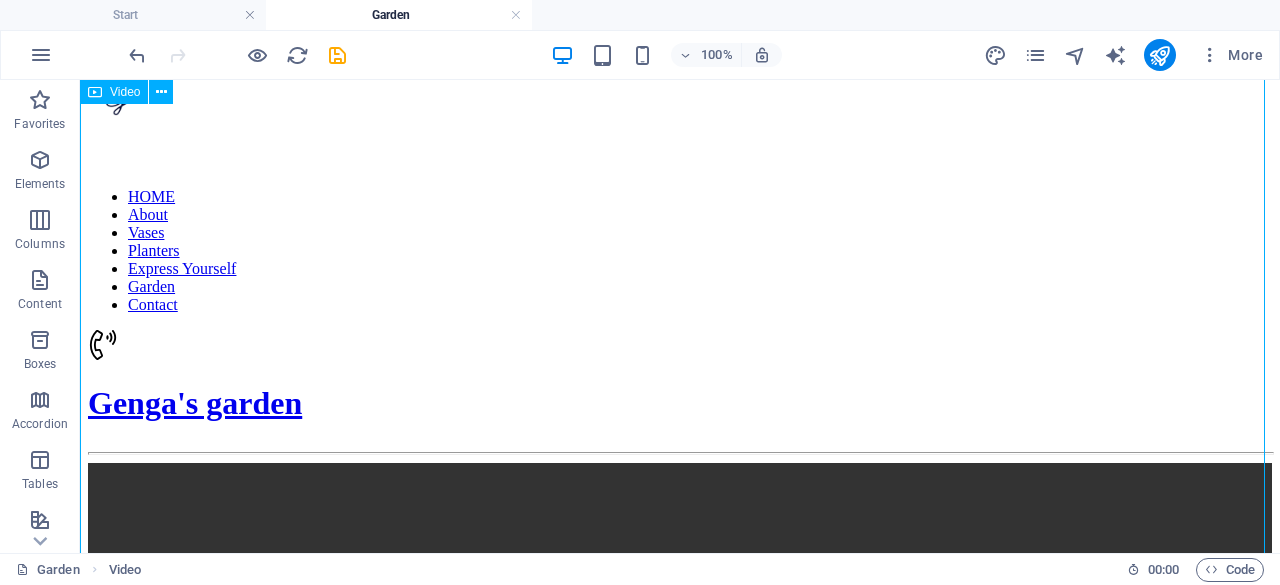 click at bounding box center [680, 761] 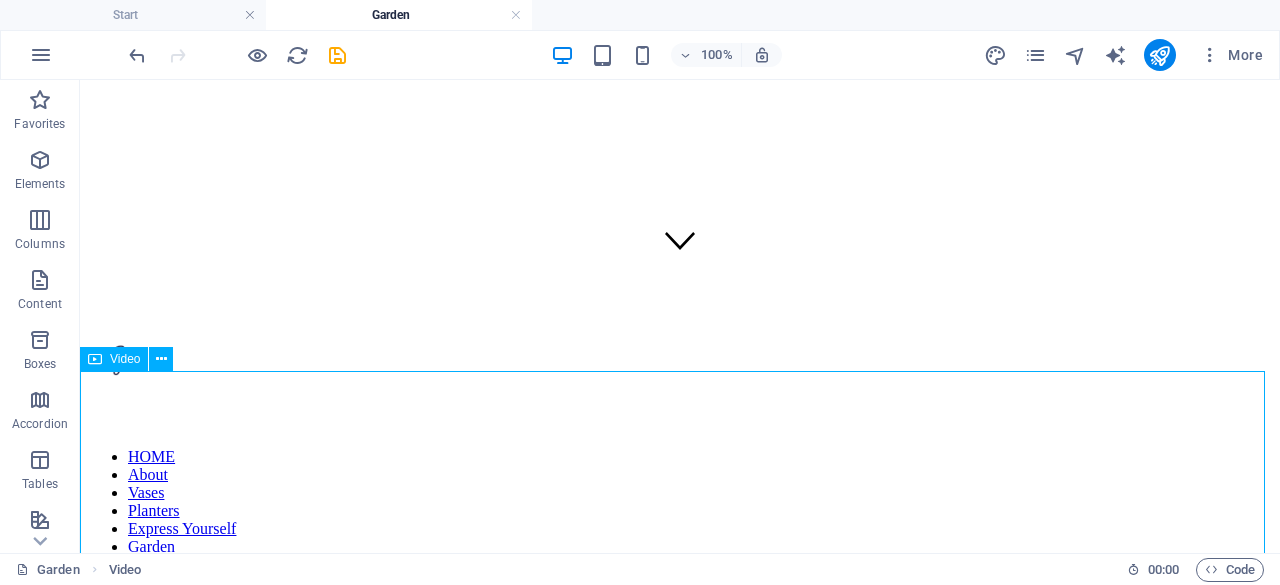 scroll, scrollTop: 279, scrollLeft: 0, axis: vertical 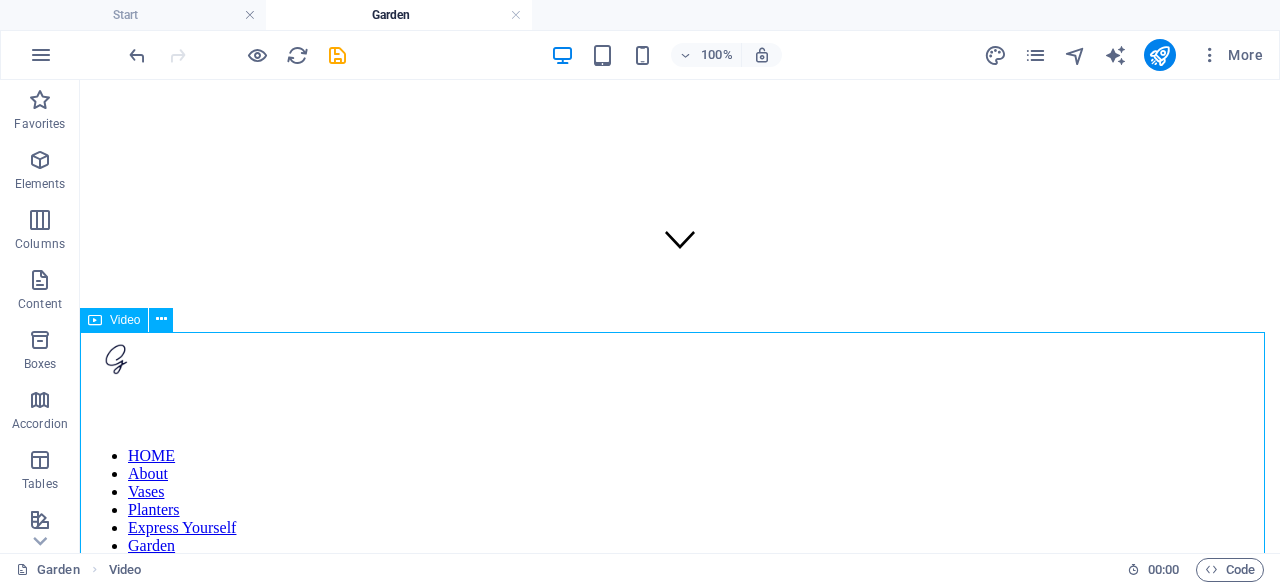 click on "Video" at bounding box center (133, 320) 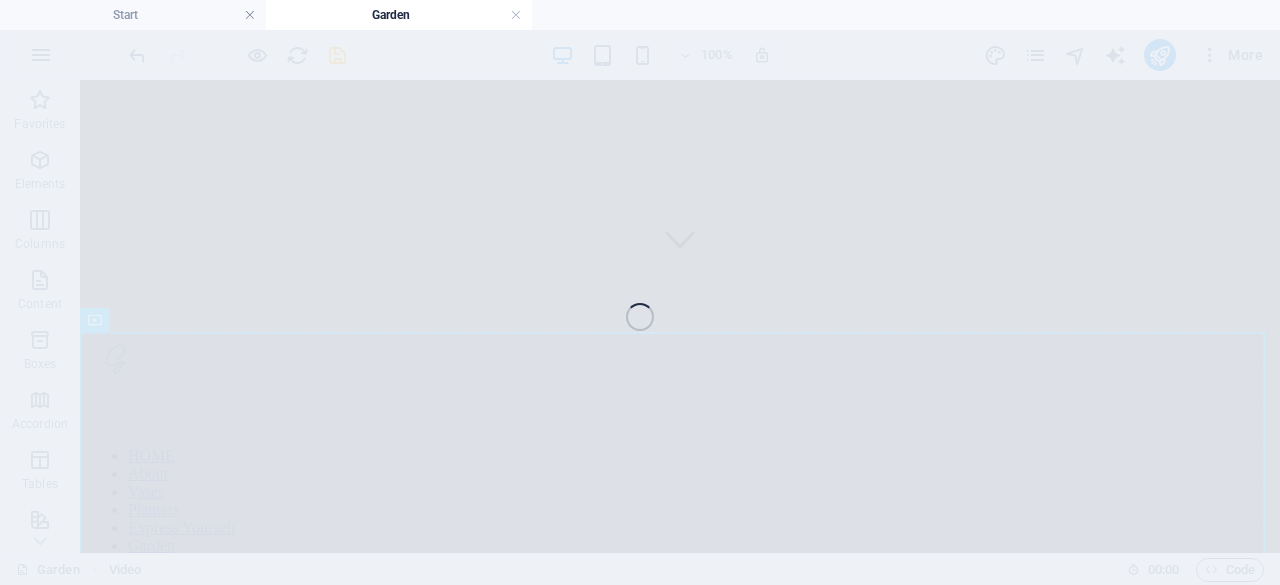 select on "%" 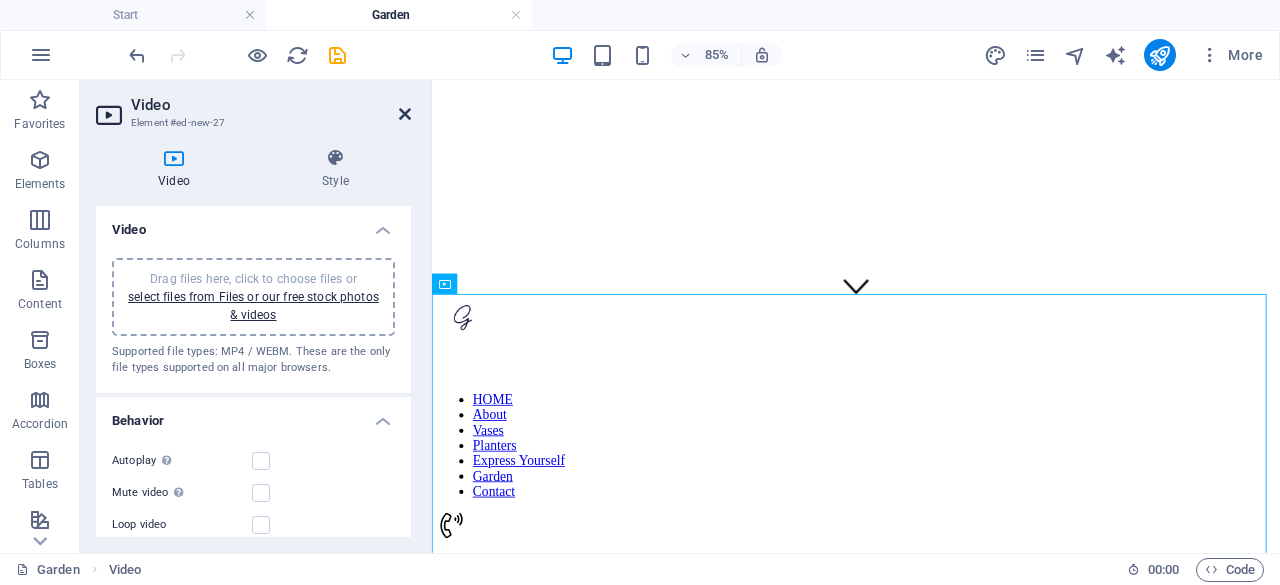 click at bounding box center (405, 114) 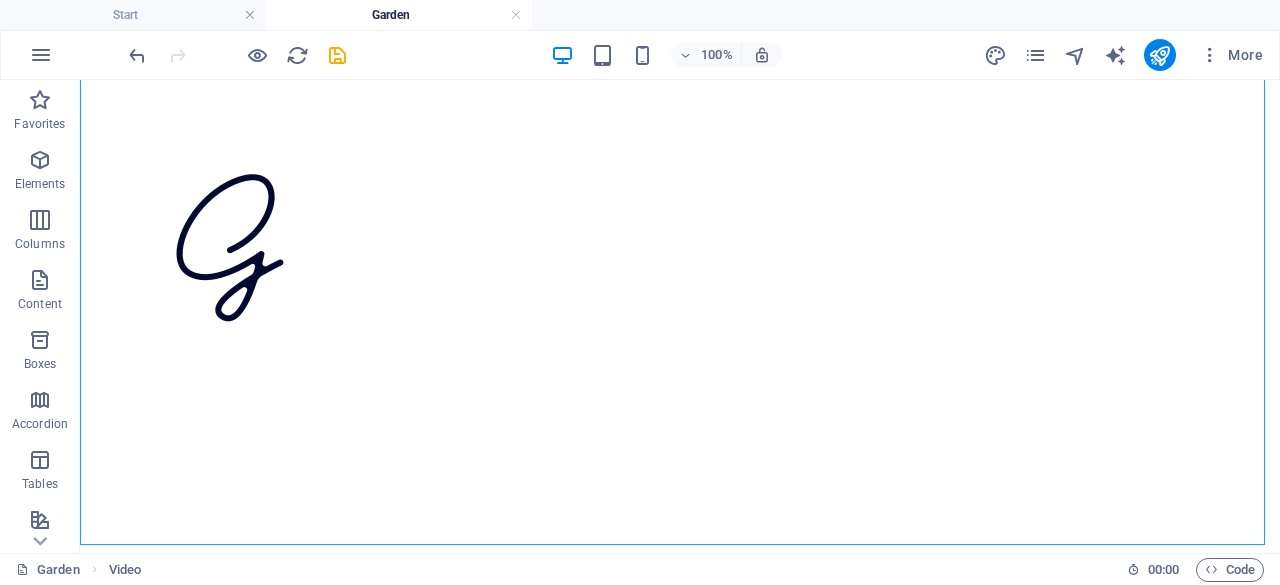 scroll, scrollTop: 2164, scrollLeft: 0, axis: vertical 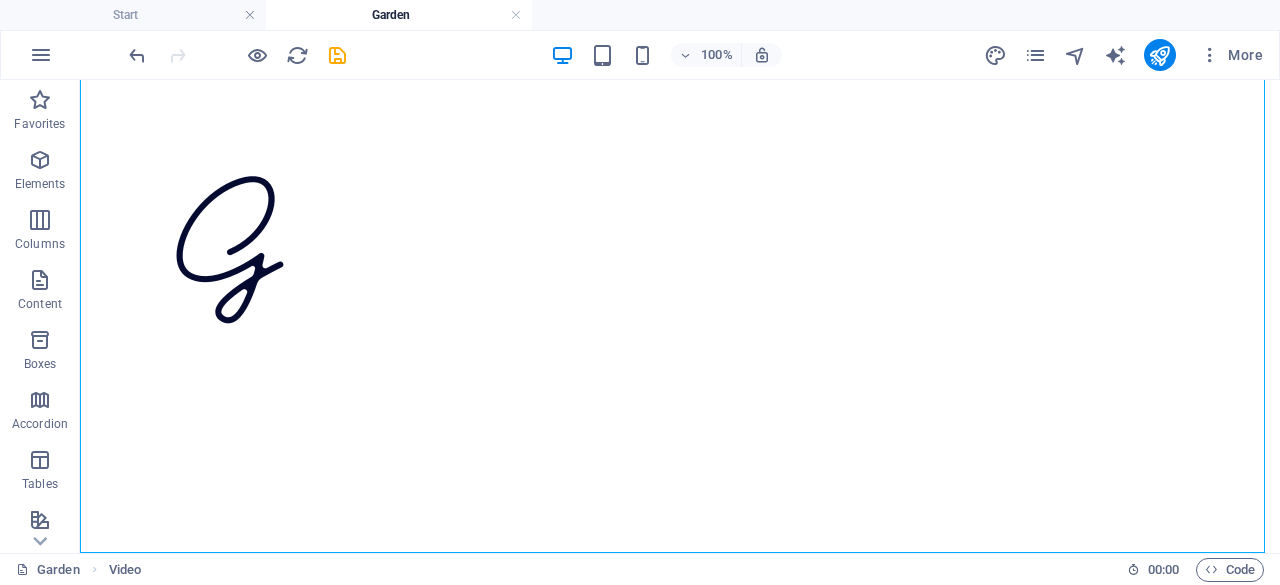 click at bounding box center [680, -865] 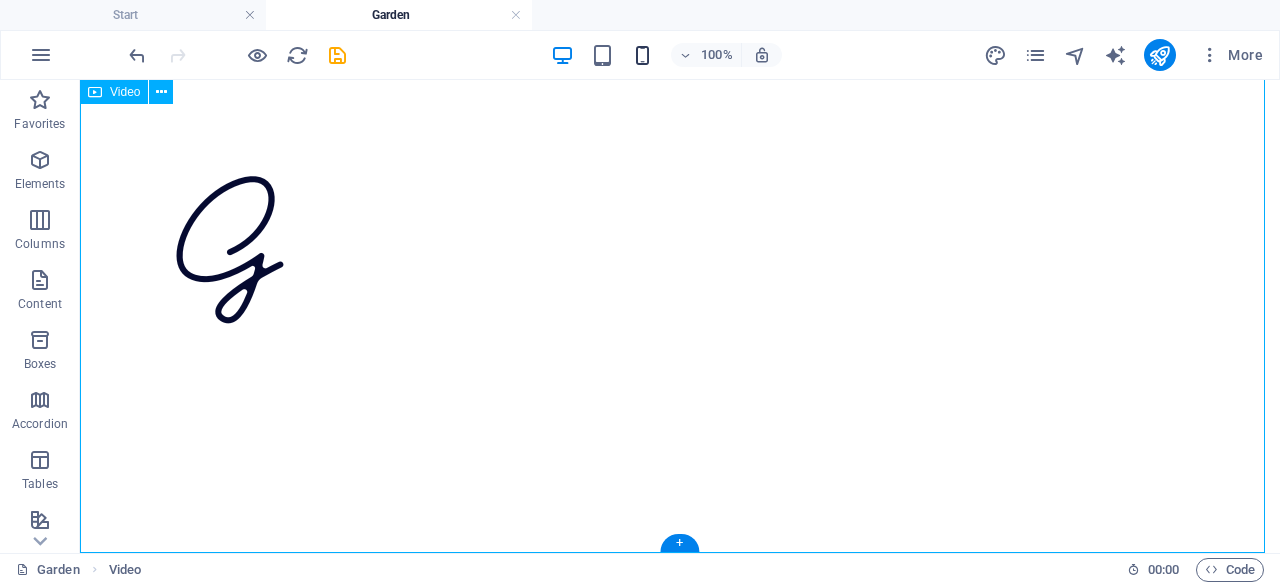 click at bounding box center (642, 55) 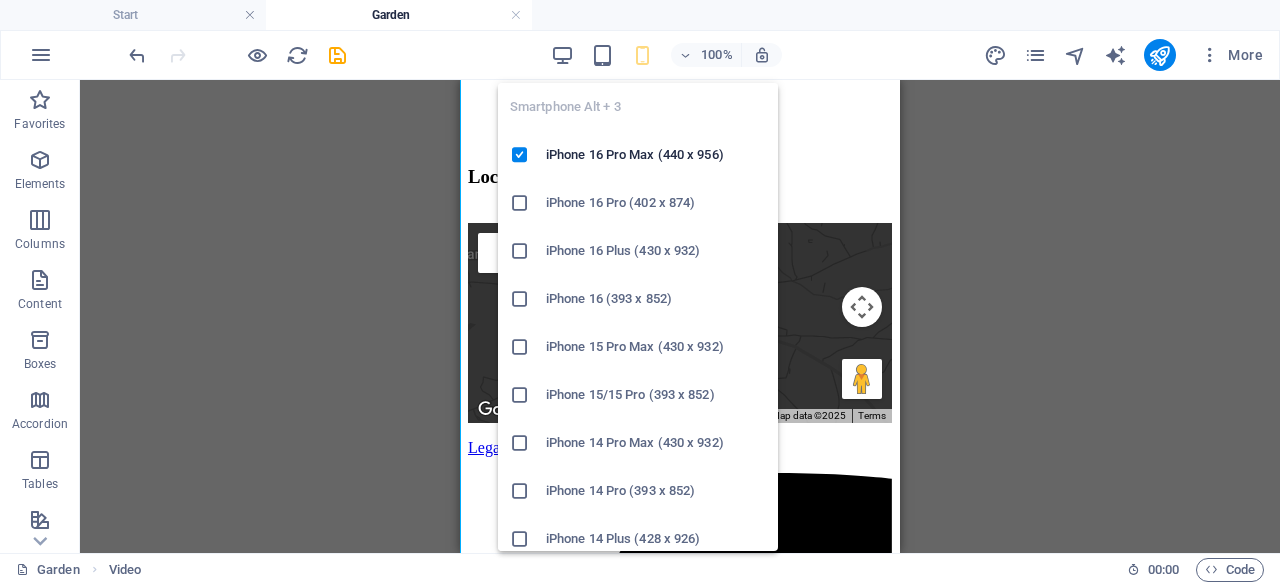 scroll, scrollTop: 667, scrollLeft: 0, axis: vertical 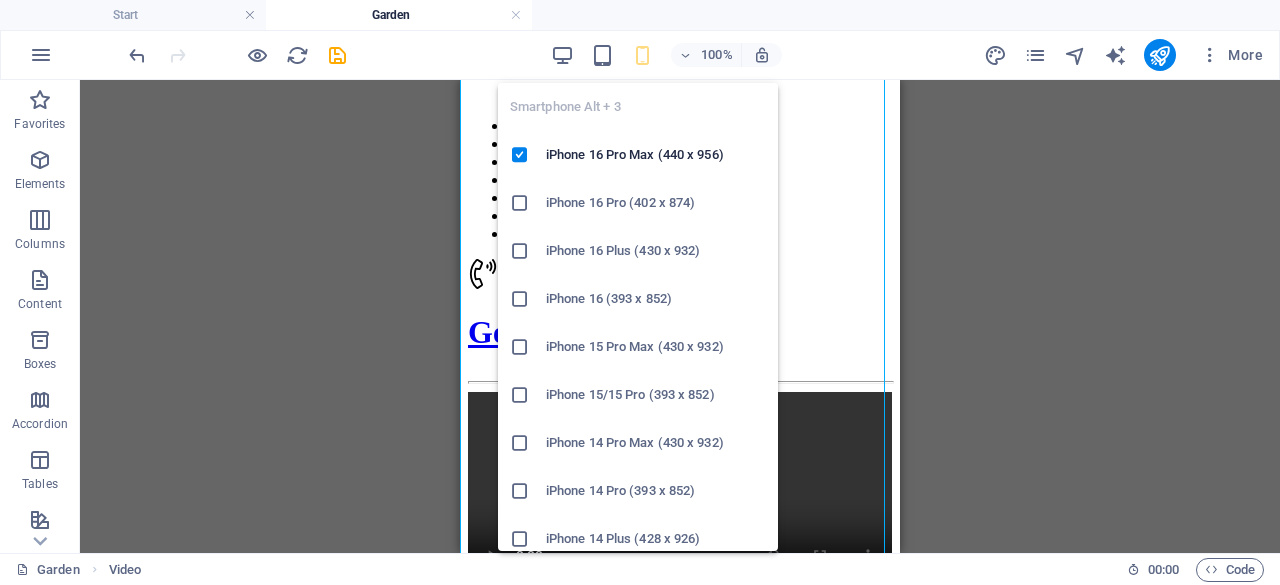 click at bounding box center [680, 500] 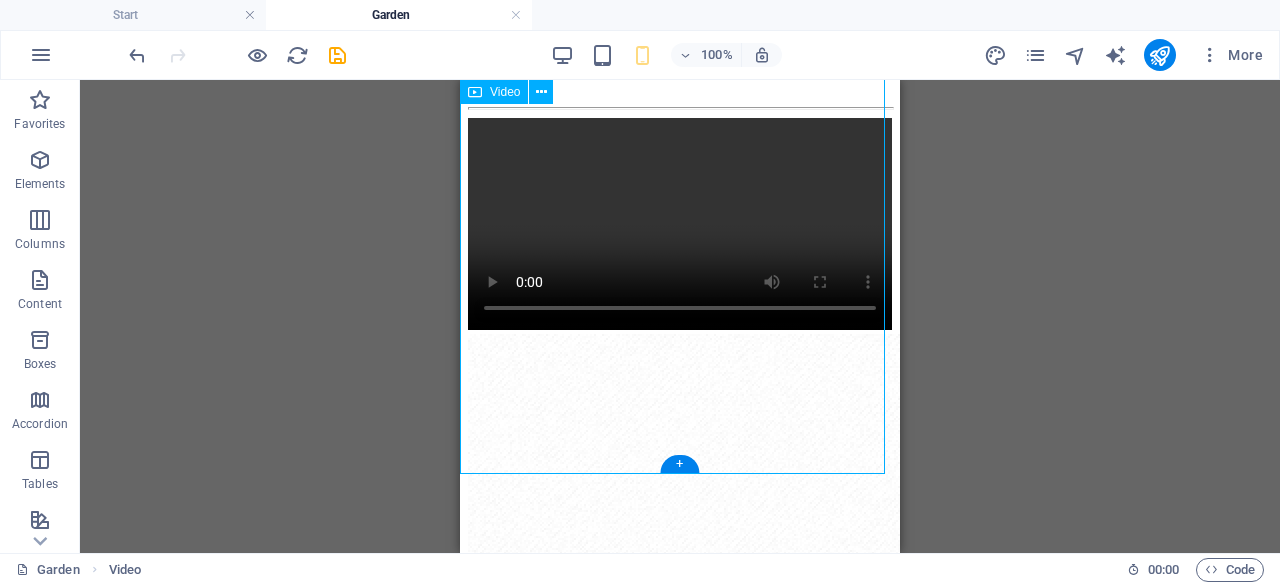 scroll, scrollTop: 886, scrollLeft: 0, axis: vertical 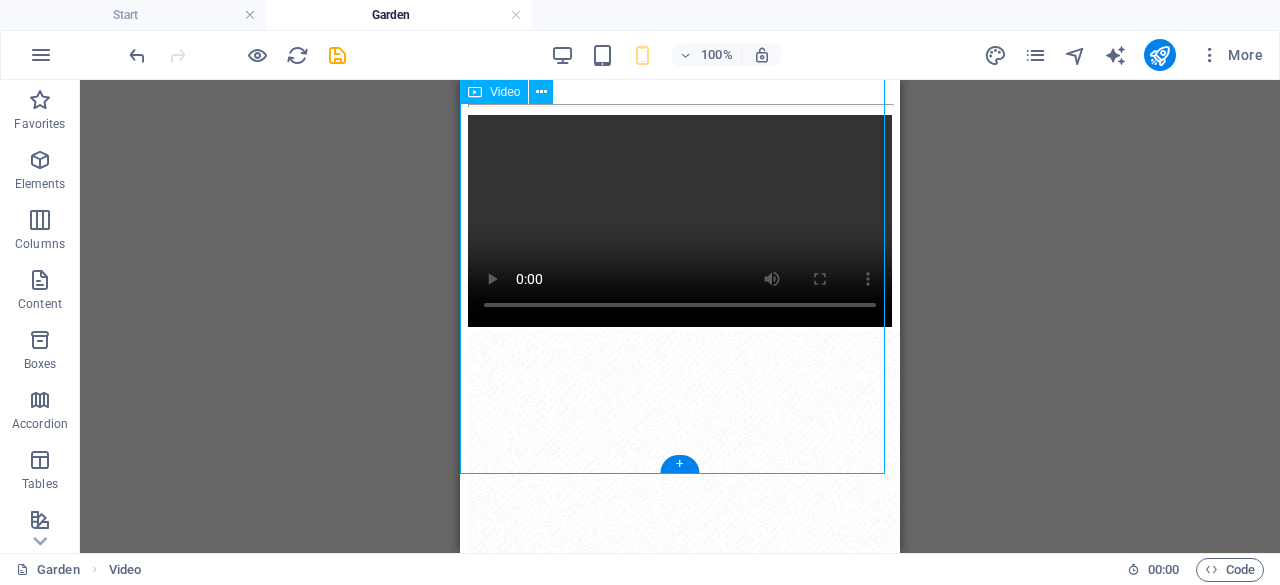 click at bounding box center [680, 223] 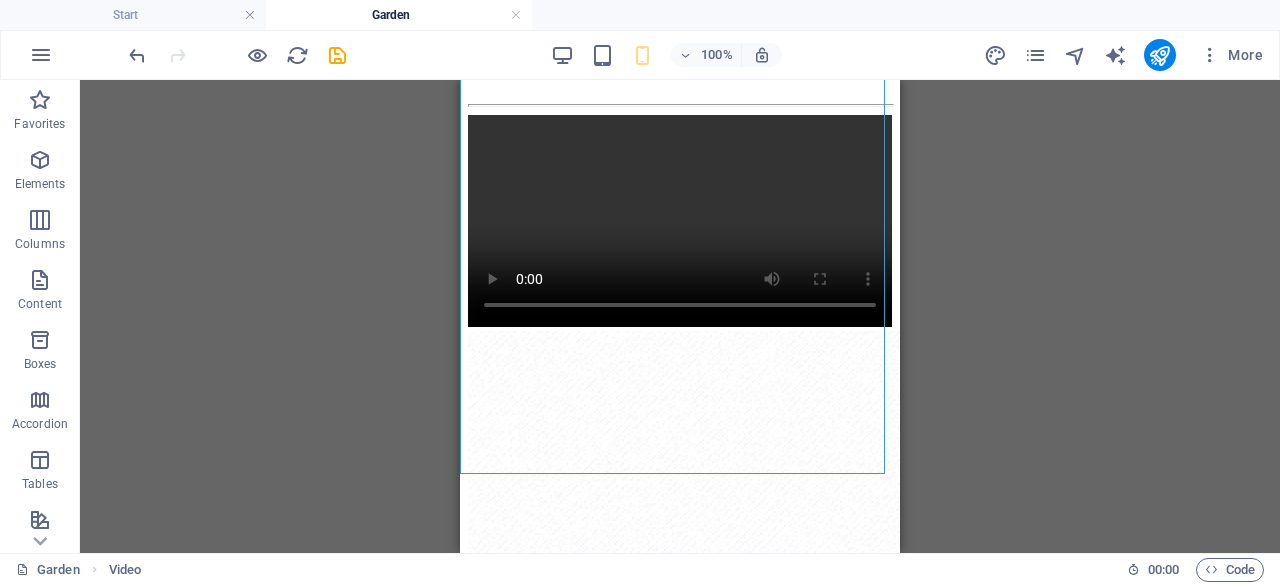click at bounding box center [680, 223] 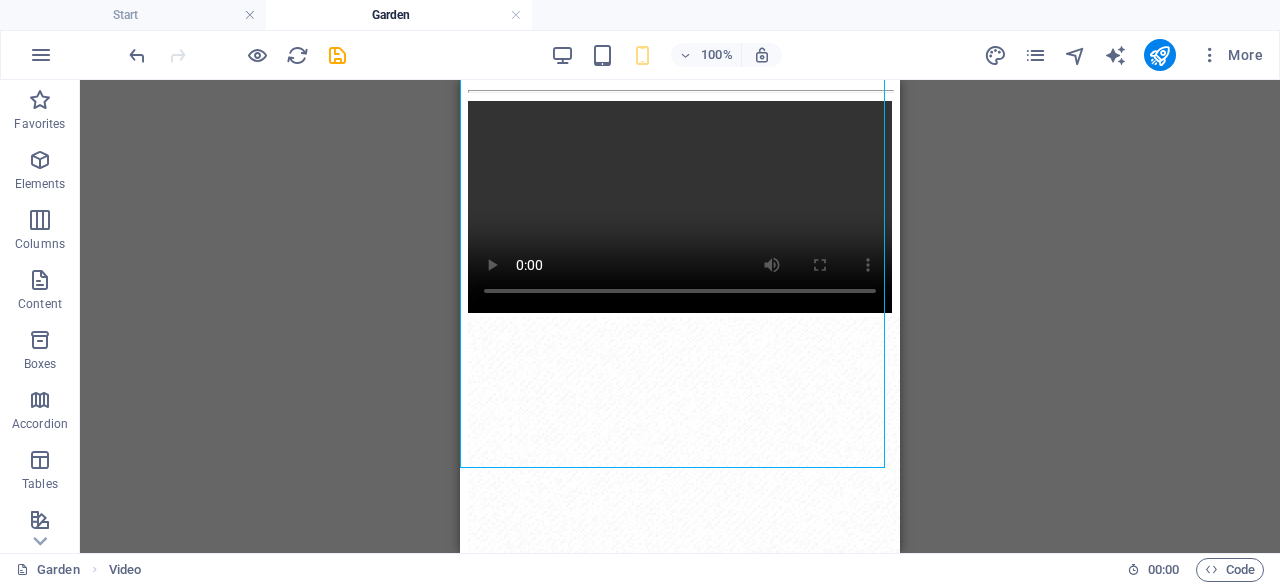 scroll, scrollTop: 902, scrollLeft: 0, axis: vertical 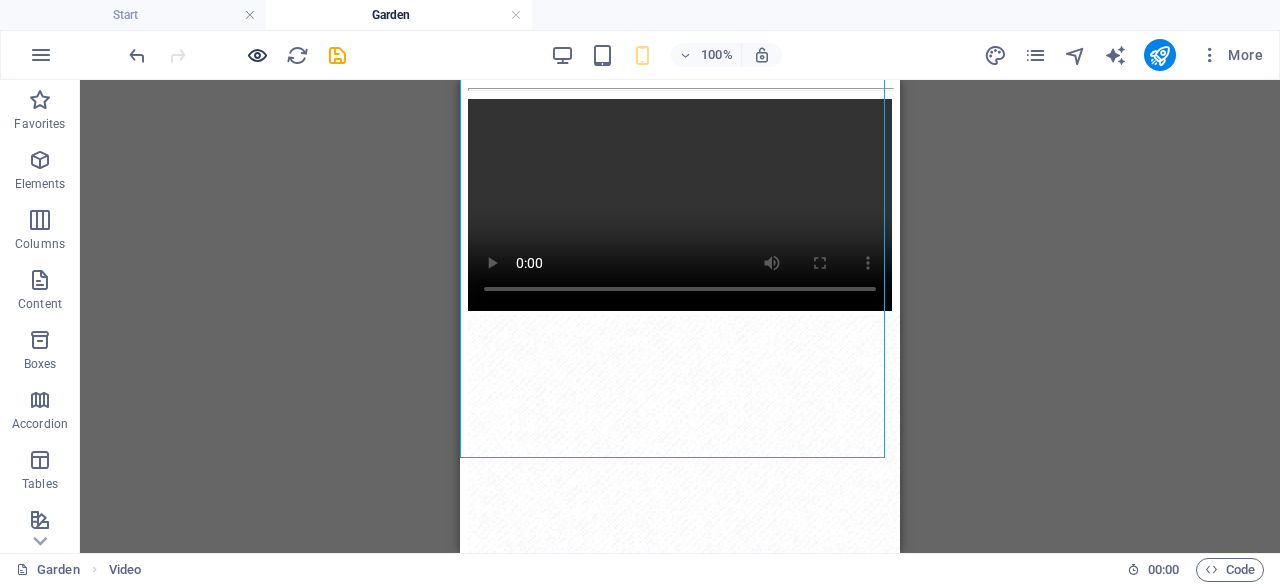 click at bounding box center [257, 55] 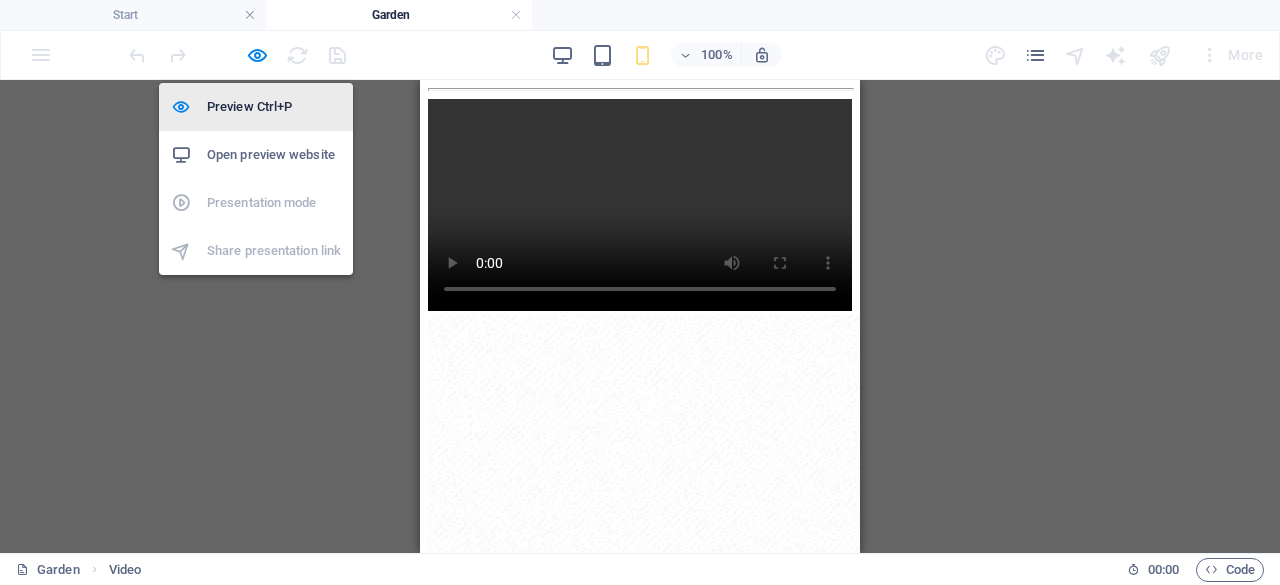 click on "Preview Ctrl+P" at bounding box center [274, 107] 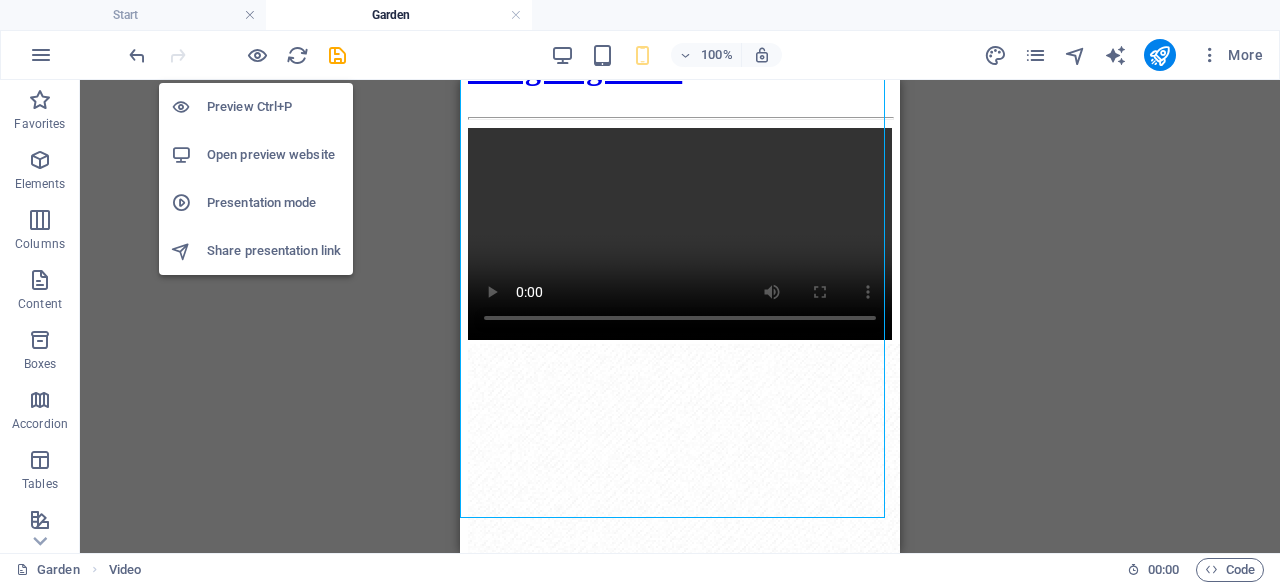 scroll, scrollTop: 885, scrollLeft: 0, axis: vertical 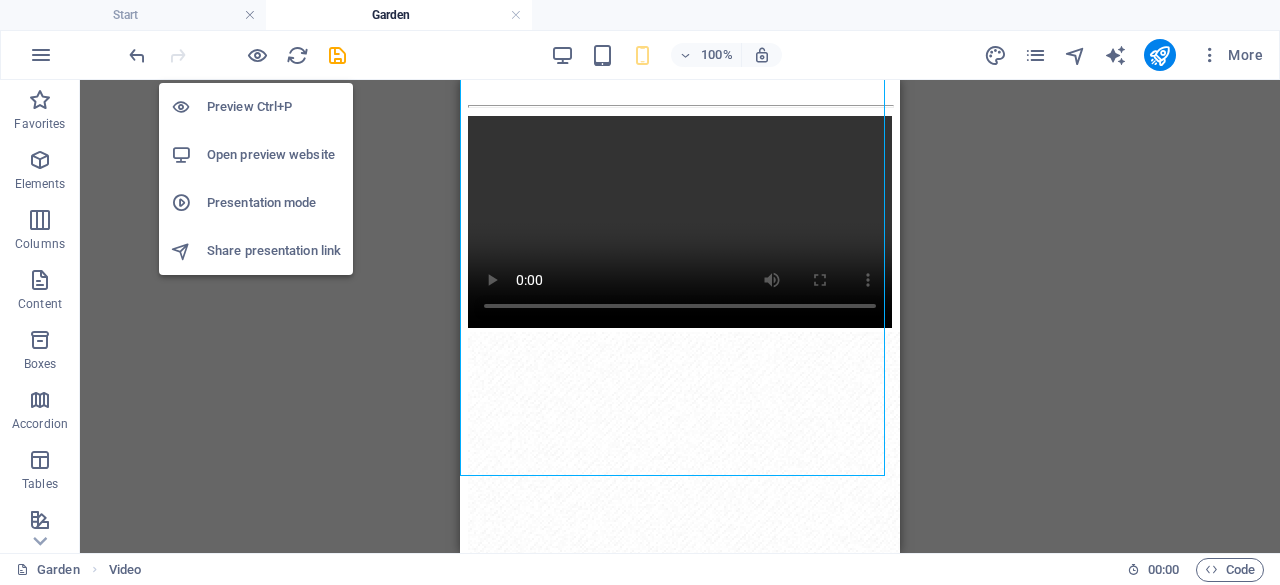 click at bounding box center (680, 224) 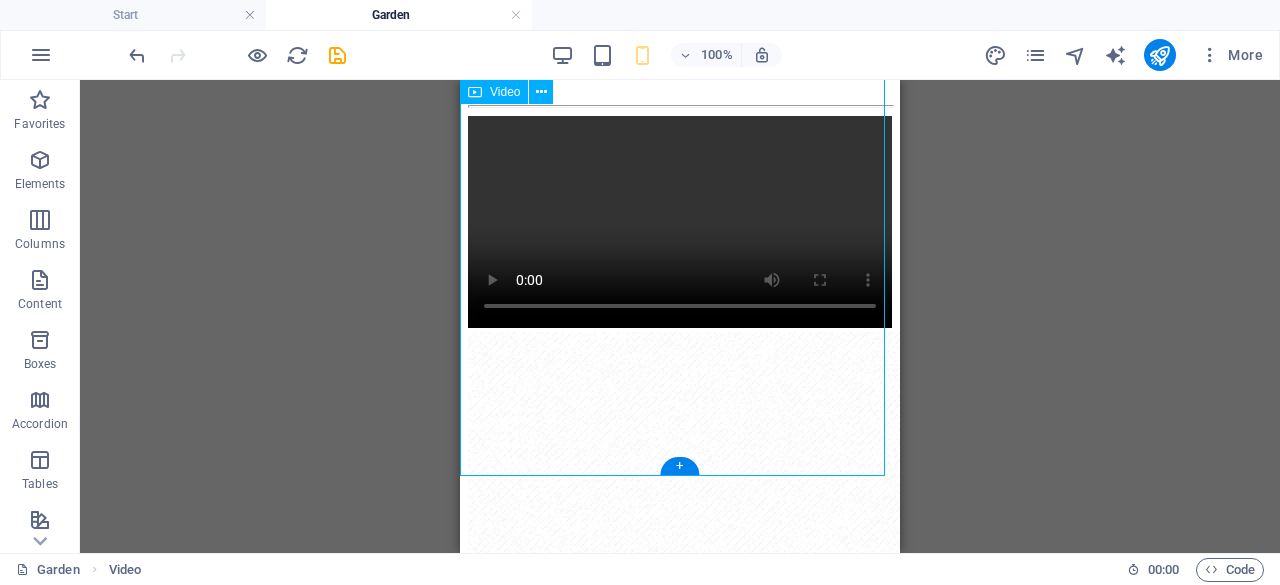 click at bounding box center (680, 224) 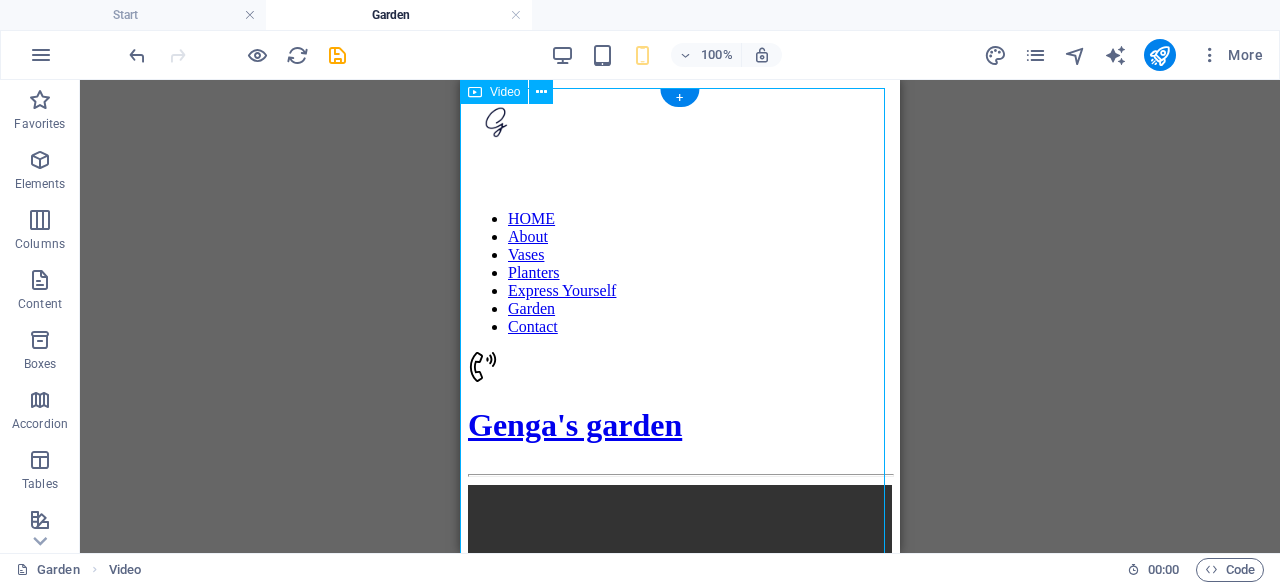 scroll, scrollTop: 516, scrollLeft: 0, axis: vertical 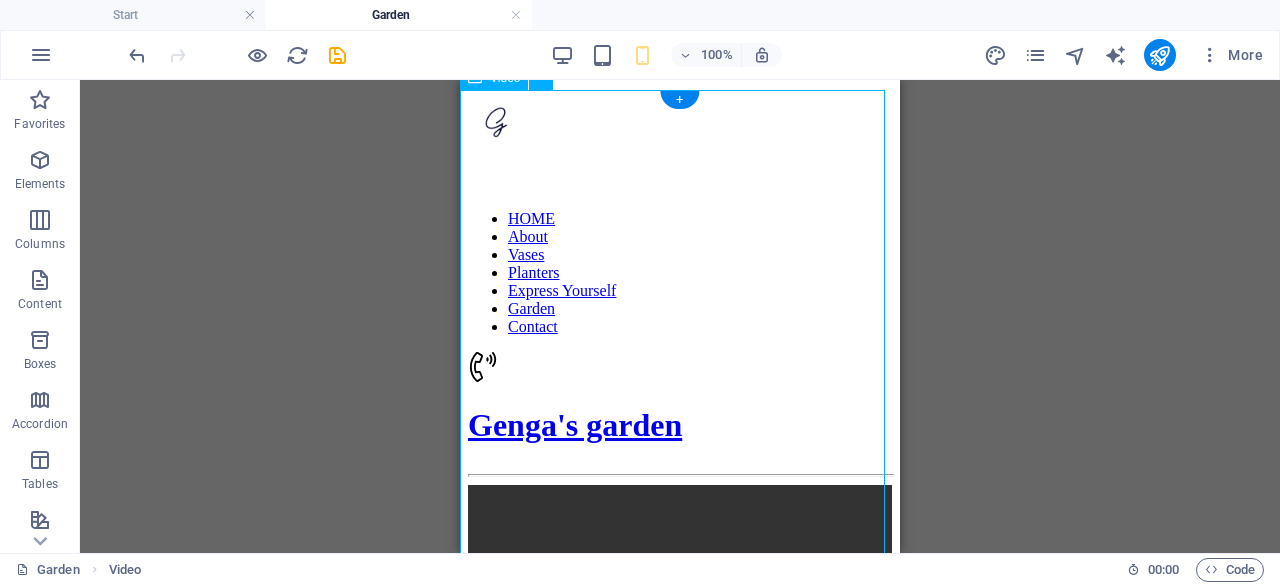 click on "100% More" at bounding box center [698, 55] 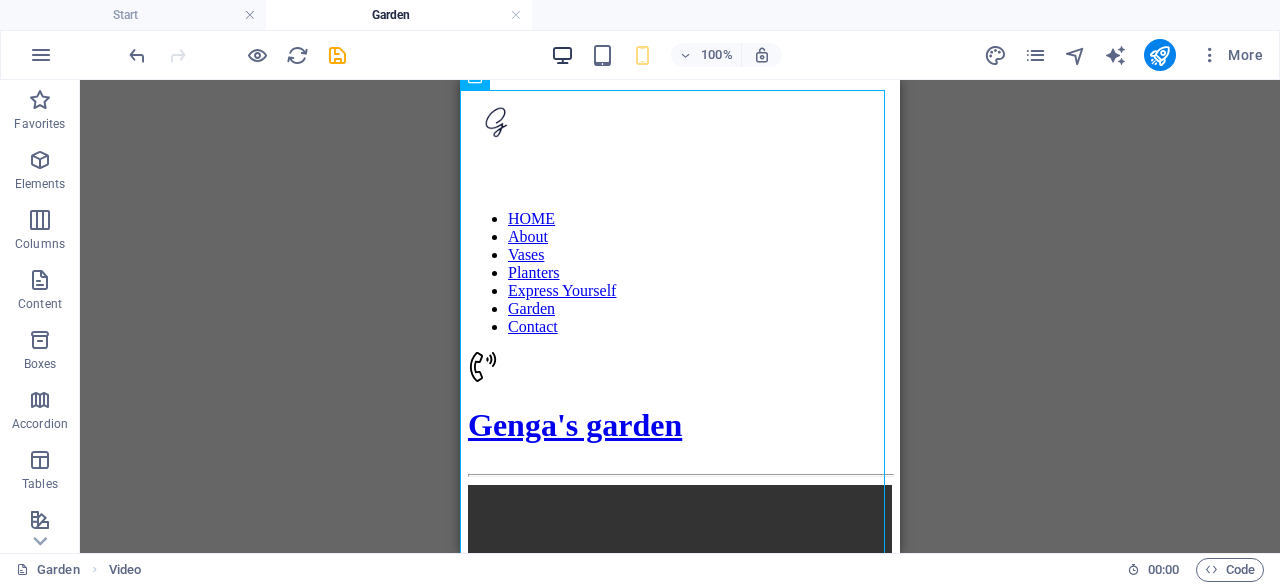 click at bounding box center [562, 55] 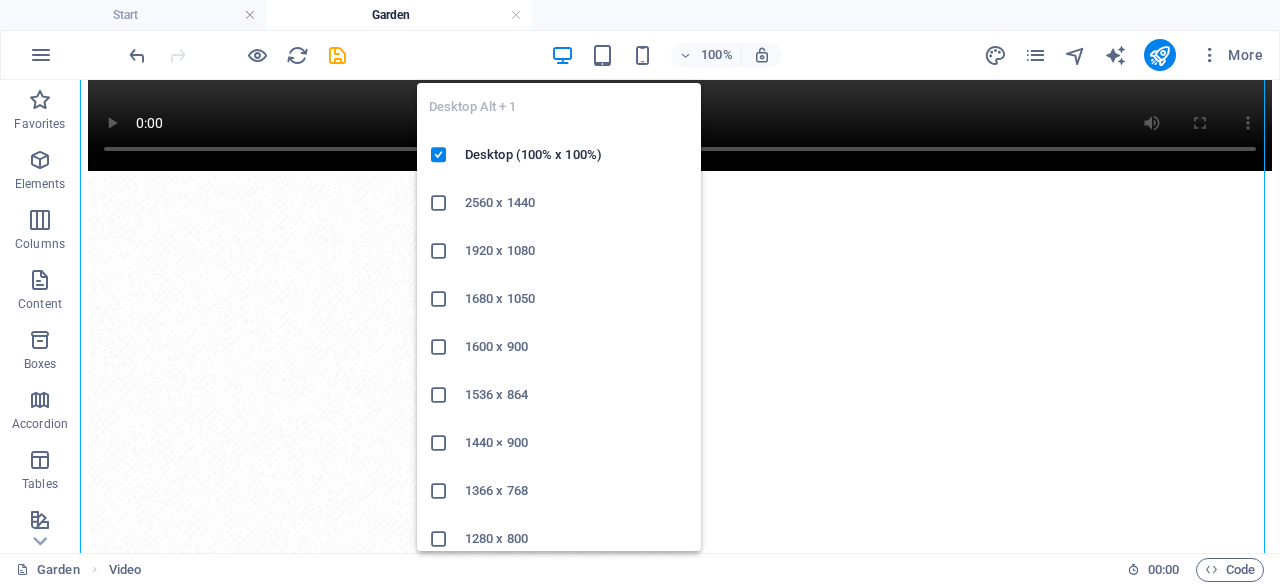 click at bounding box center (680, -123) 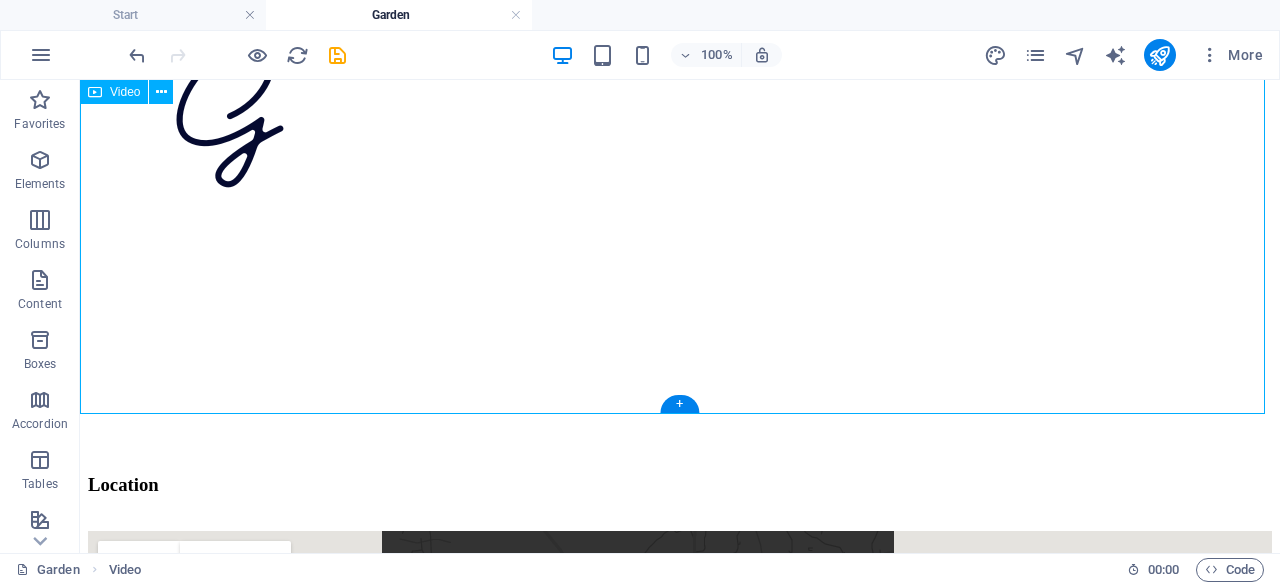 scroll, scrollTop: 2298, scrollLeft: 0, axis: vertical 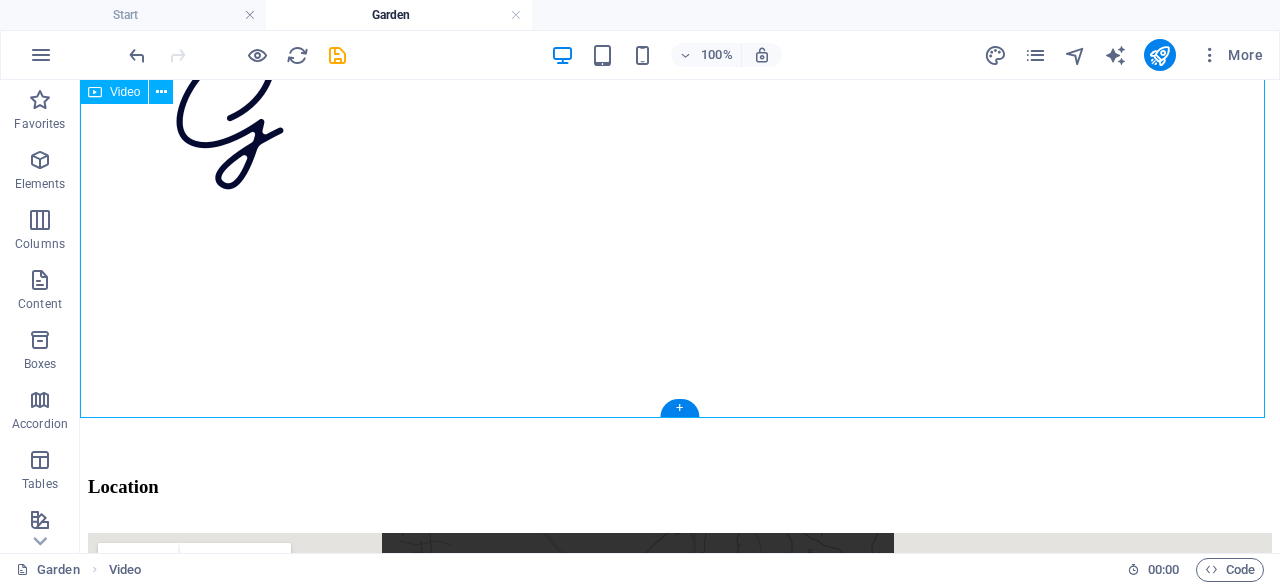 click at bounding box center [680, -999] 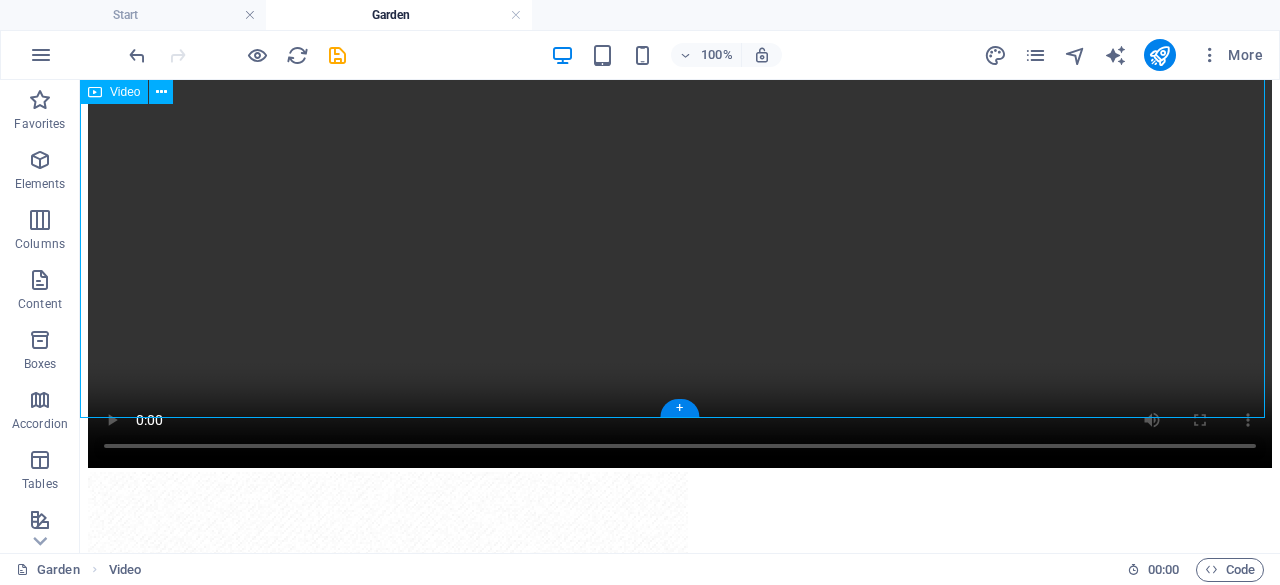 select on "%" 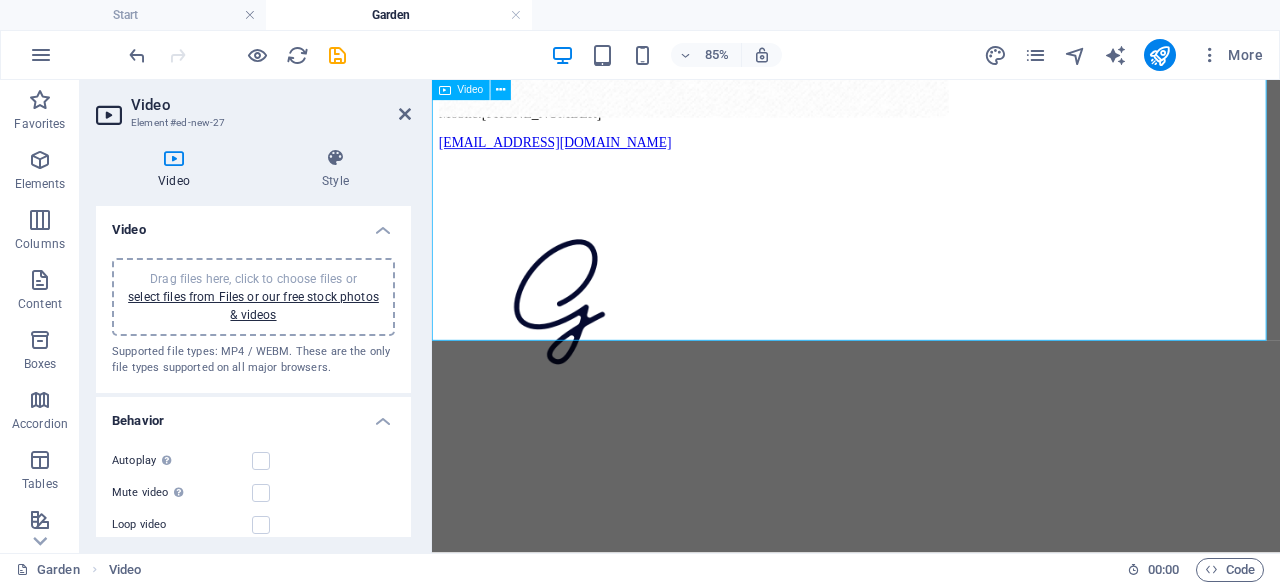 scroll, scrollTop: 1970, scrollLeft: 0, axis: vertical 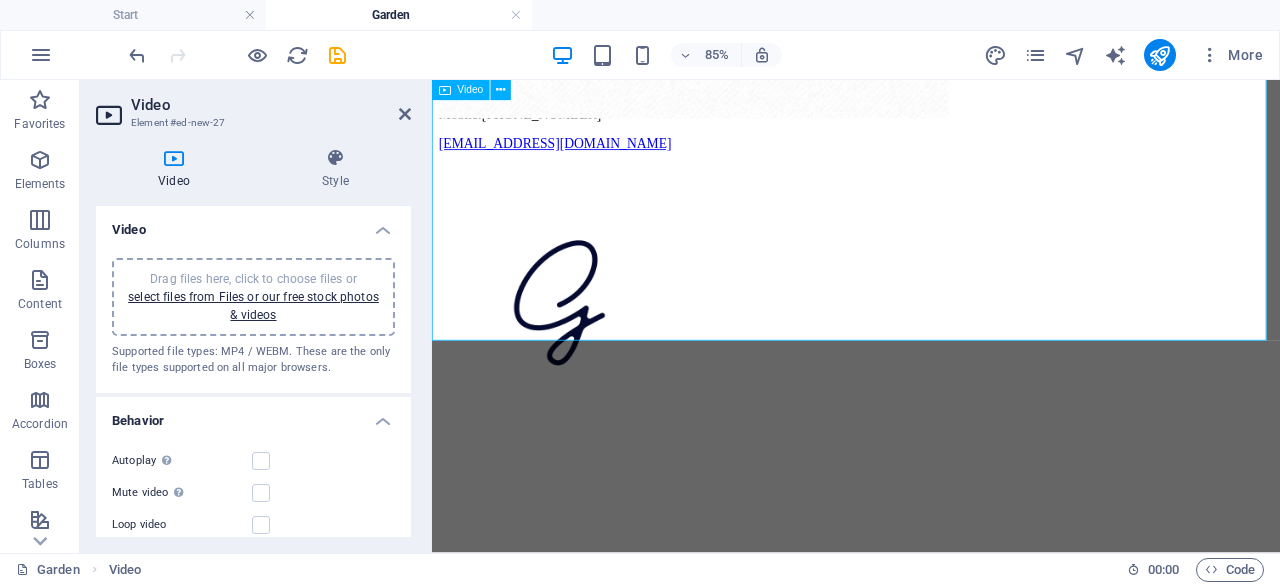 click at bounding box center (931, -722) 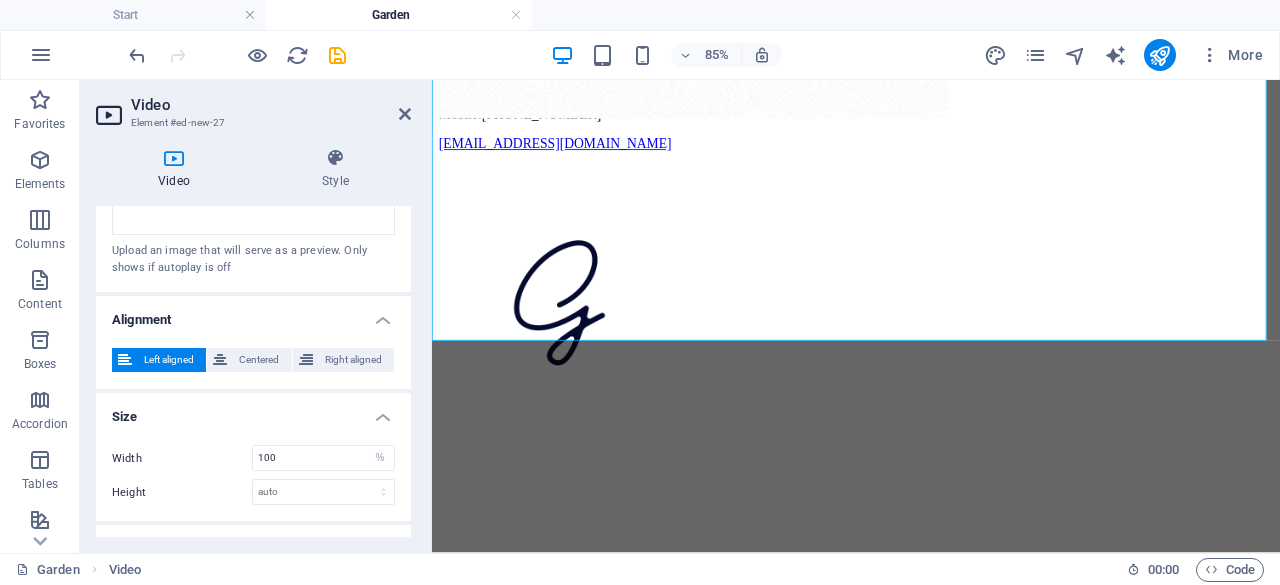 scroll, scrollTop: 601, scrollLeft: 0, axis: vertical 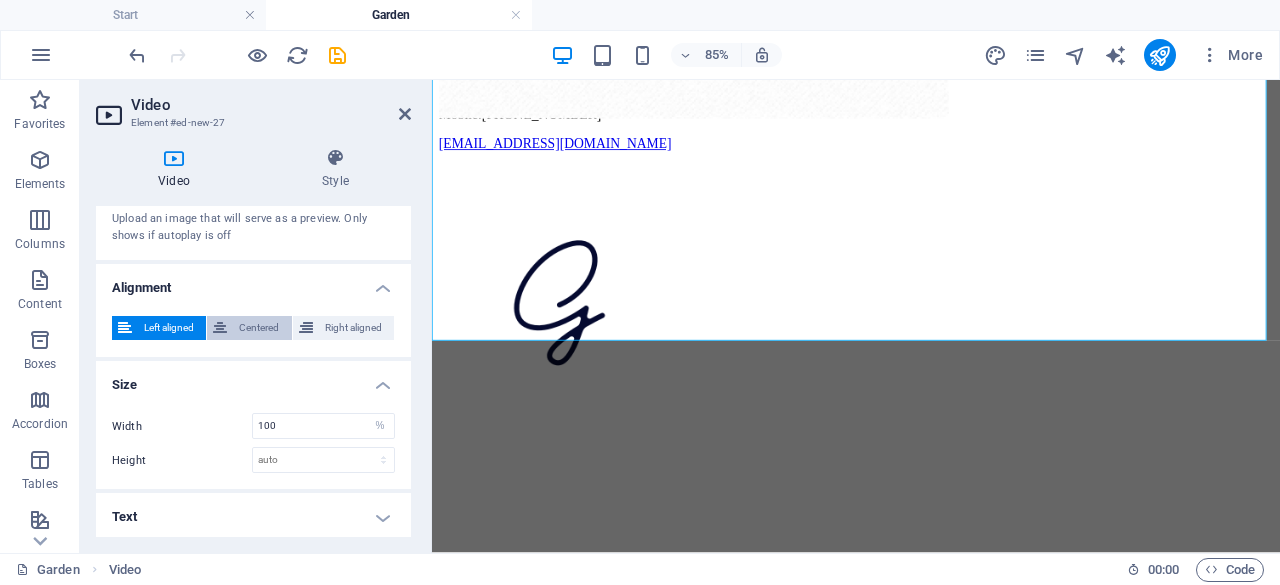 click on "Centered" at bounding box center [259, 328] 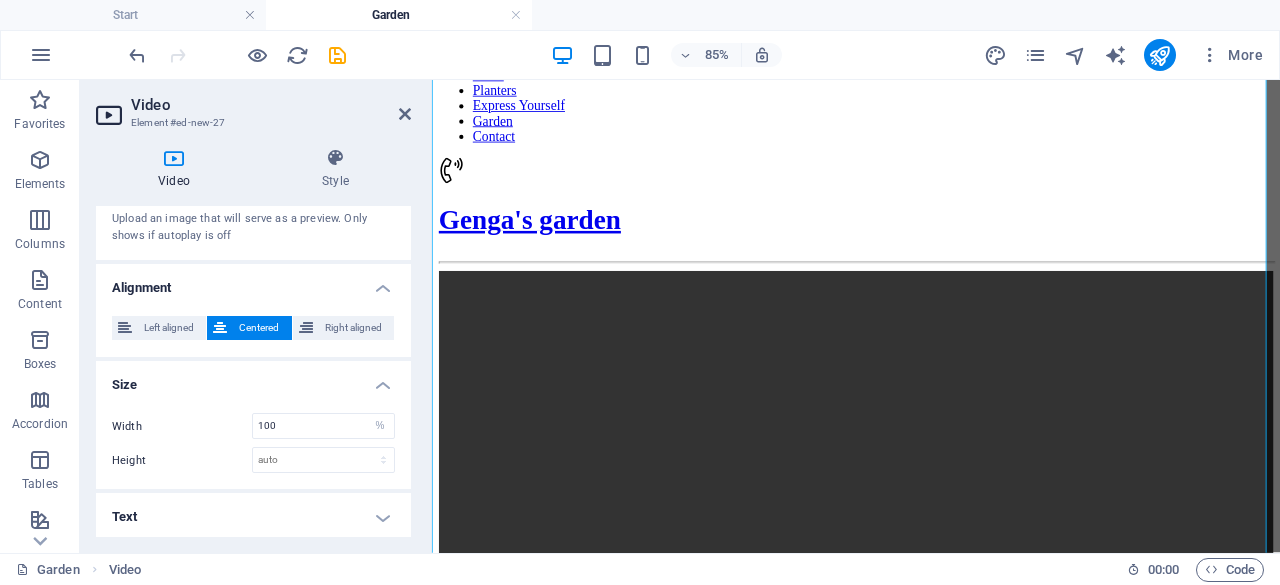 scroll, scrollTop: 695, scrollLeft: 0, axis: vertical 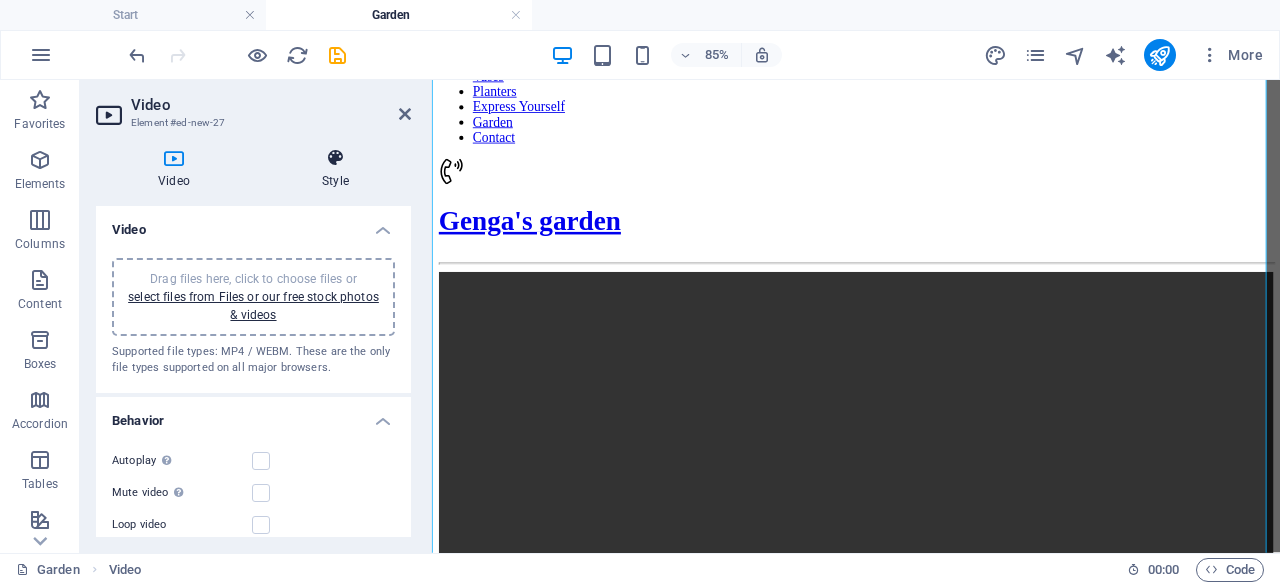 click at bounding box center (335, 158) 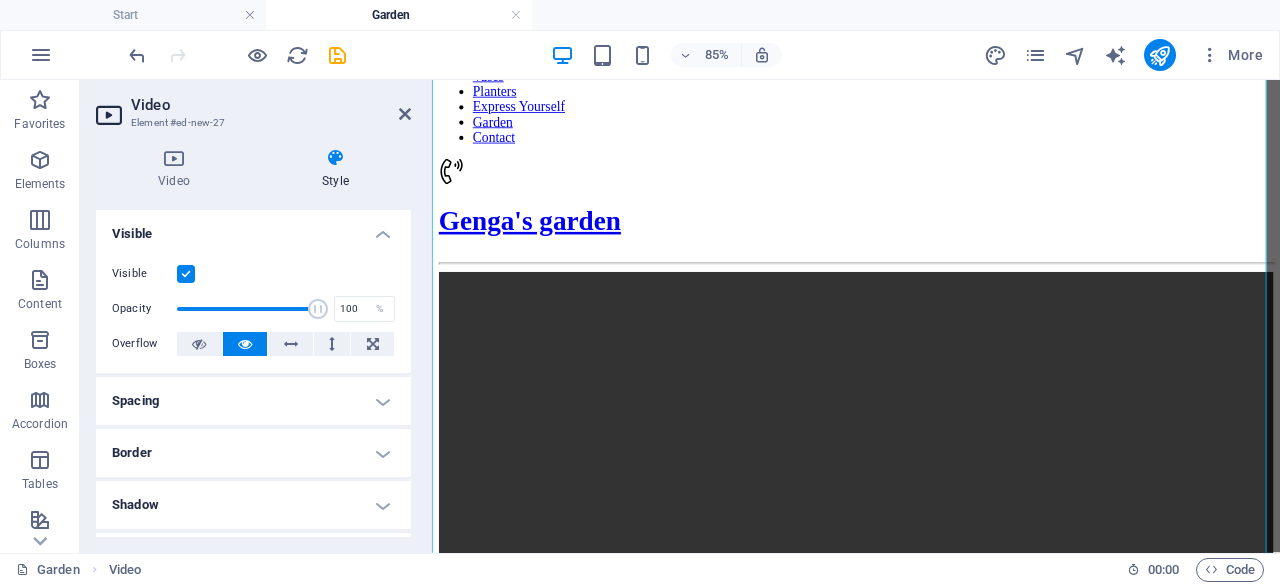 click on "Spacing" at bounding box center [253, 401] 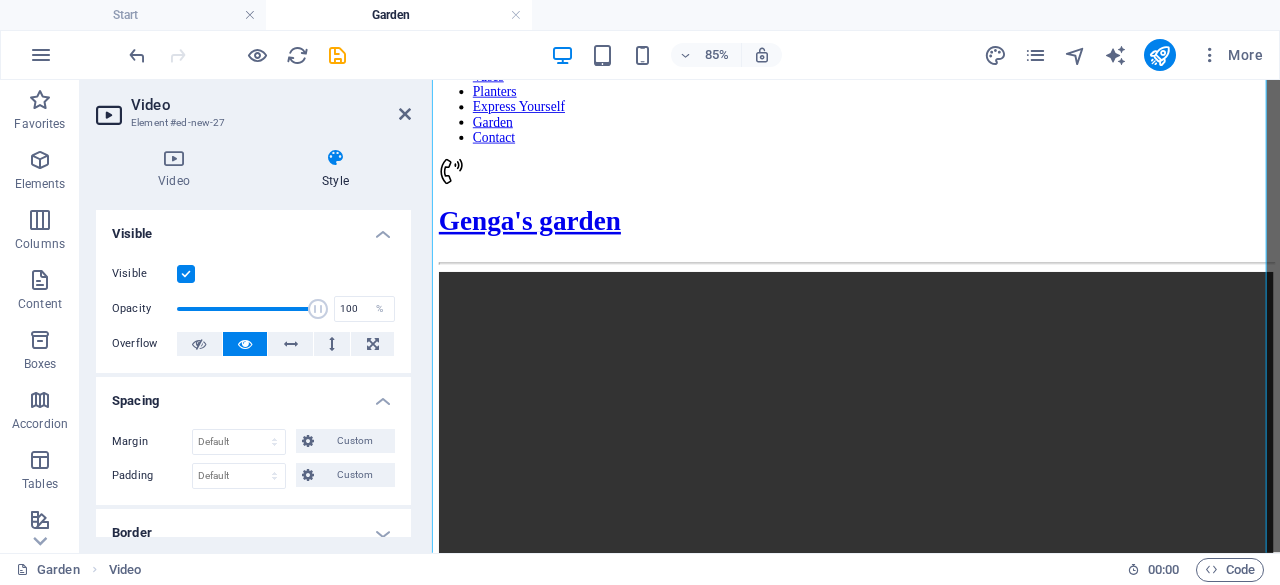 click on "Spacing" at bounding box center [253, 395] 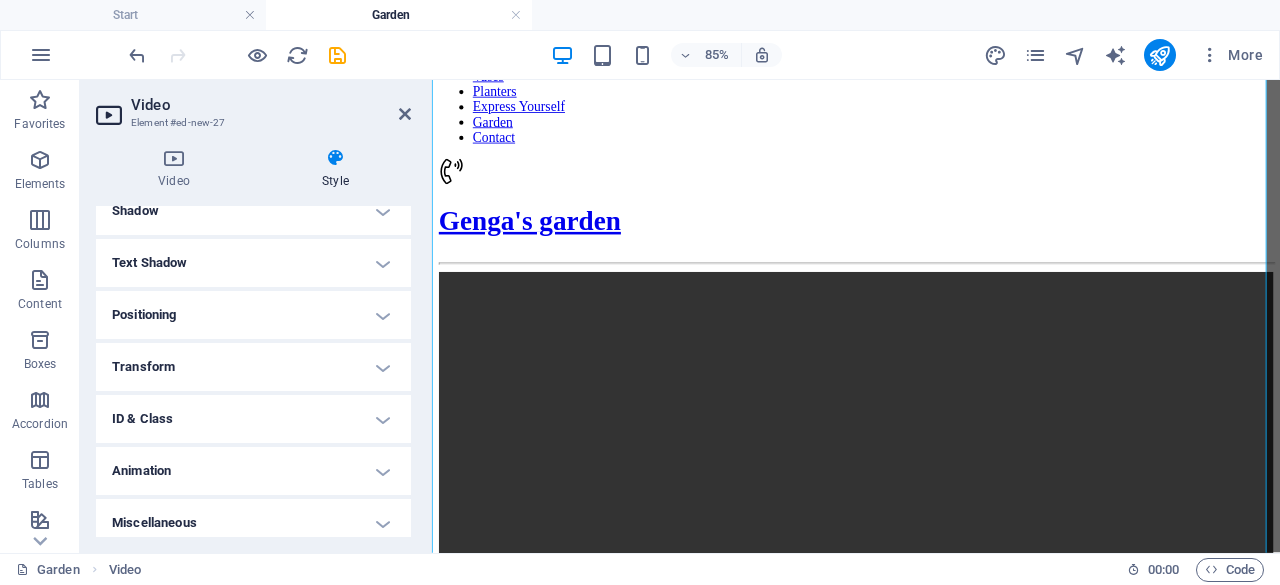 scroll, scrollTop: 303, scrollLeft: 0, axis: vertical 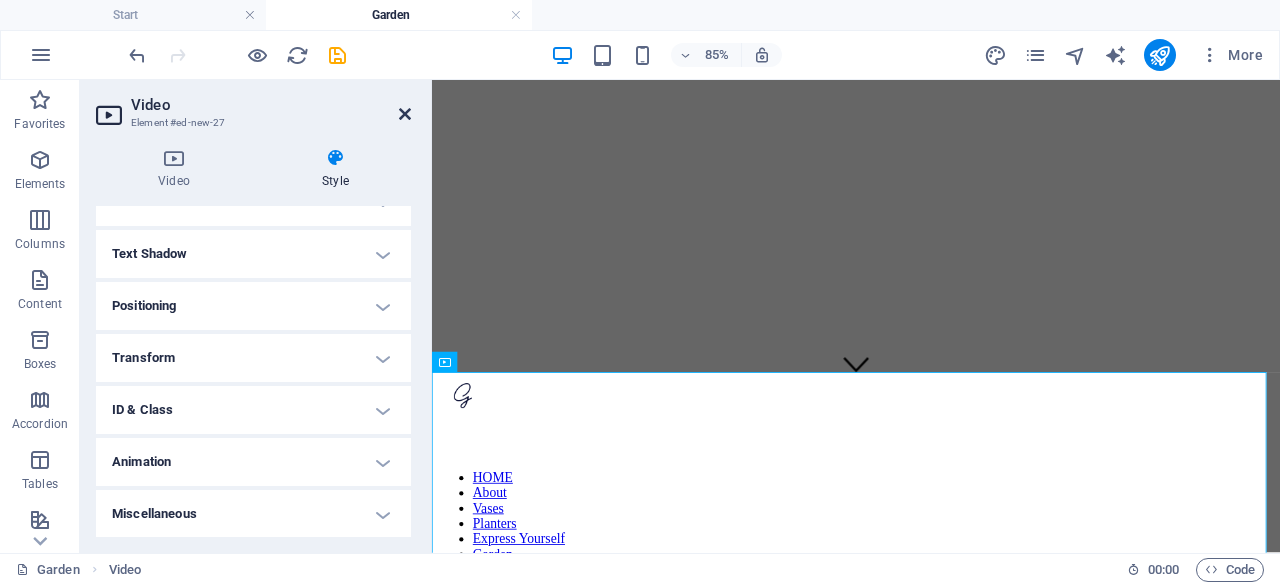 click at bounding box center [405, 114] 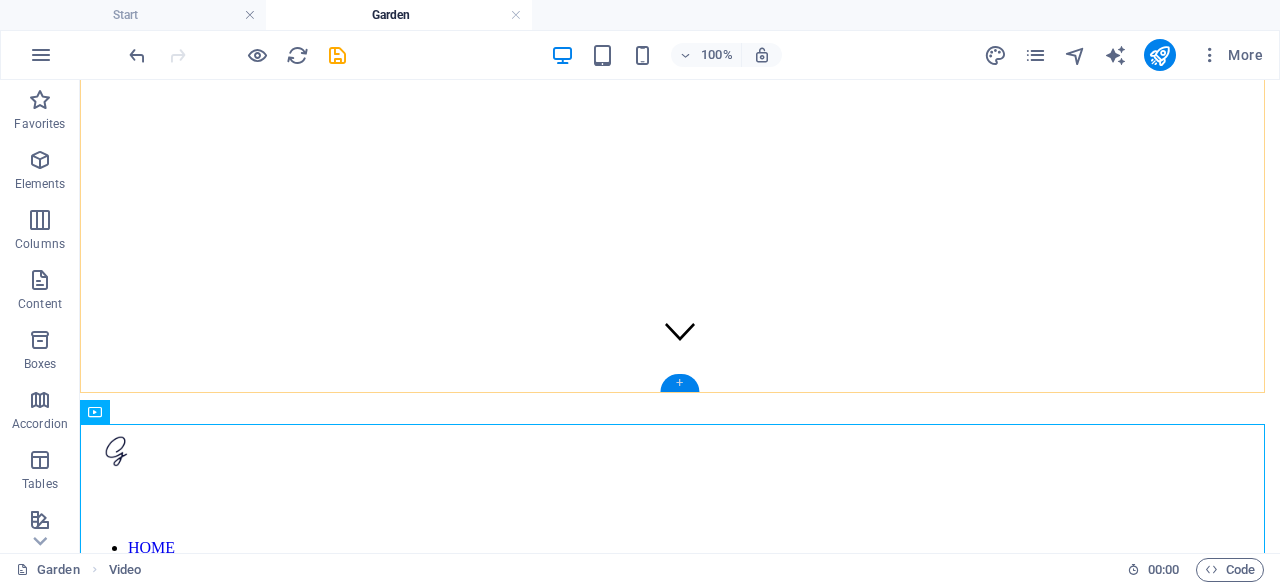 click on "+" at bounding box center (679, 383) 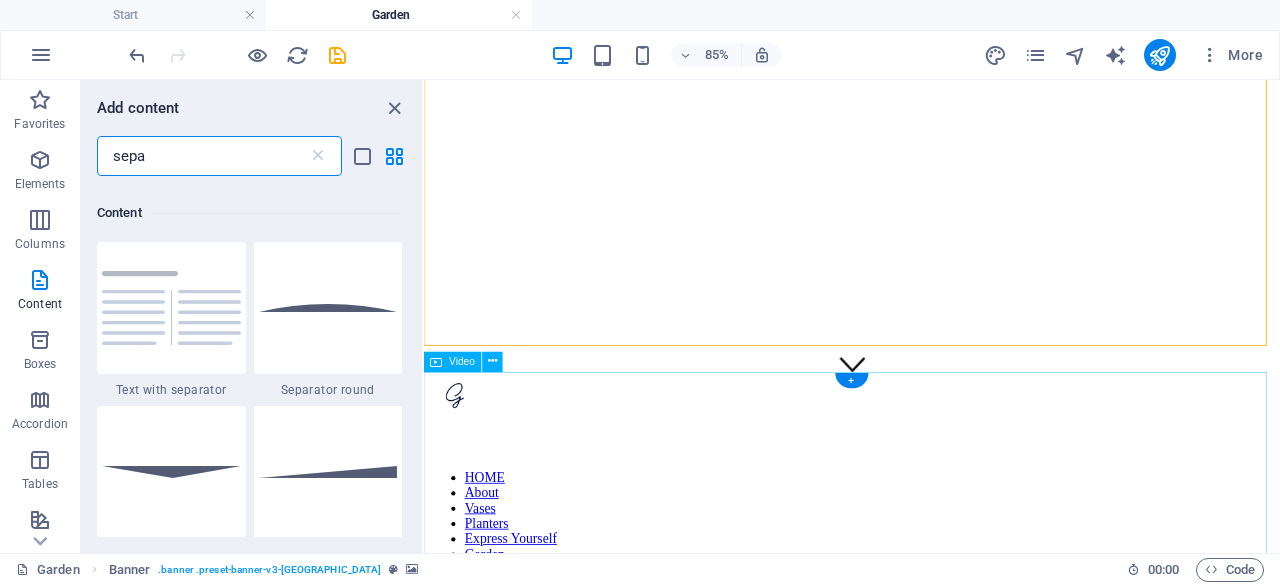 scroll, scrollTop: 153, scrollLeft: 0, axis: vertical 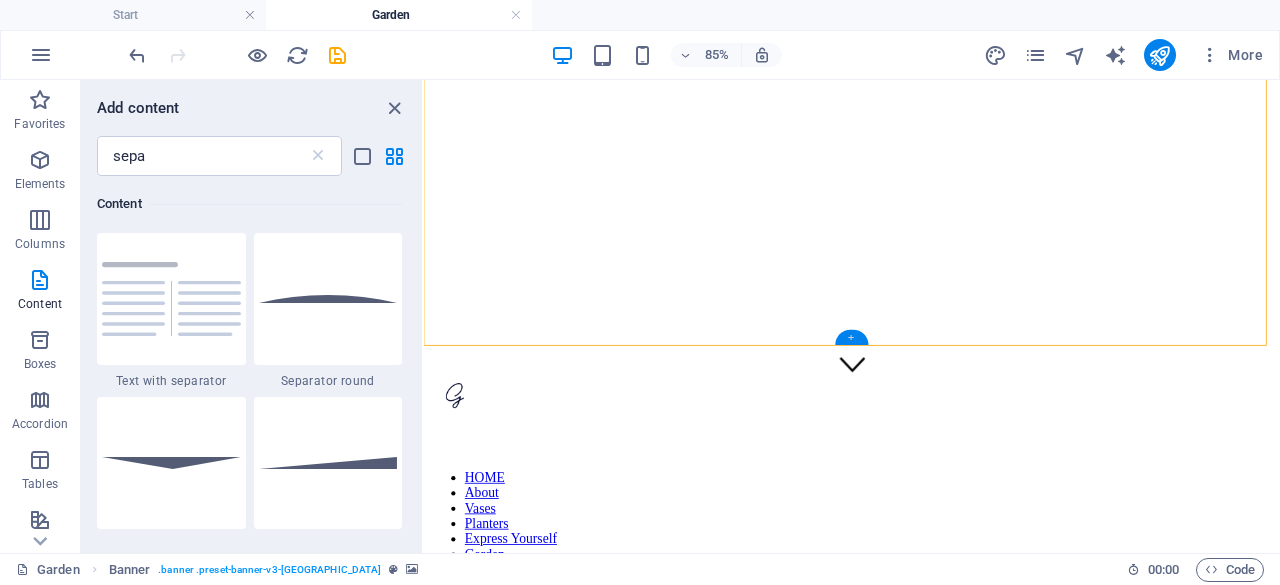 click on "+" at bounding box center [851, 337] 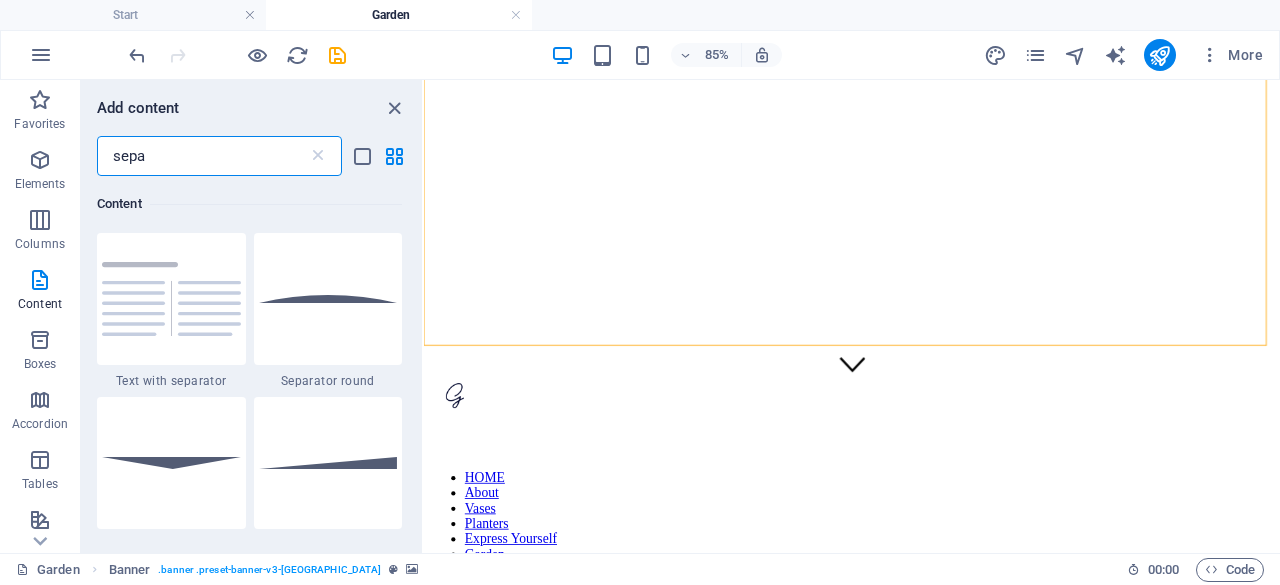 click on "sepa" at bounding box center [202, 156] 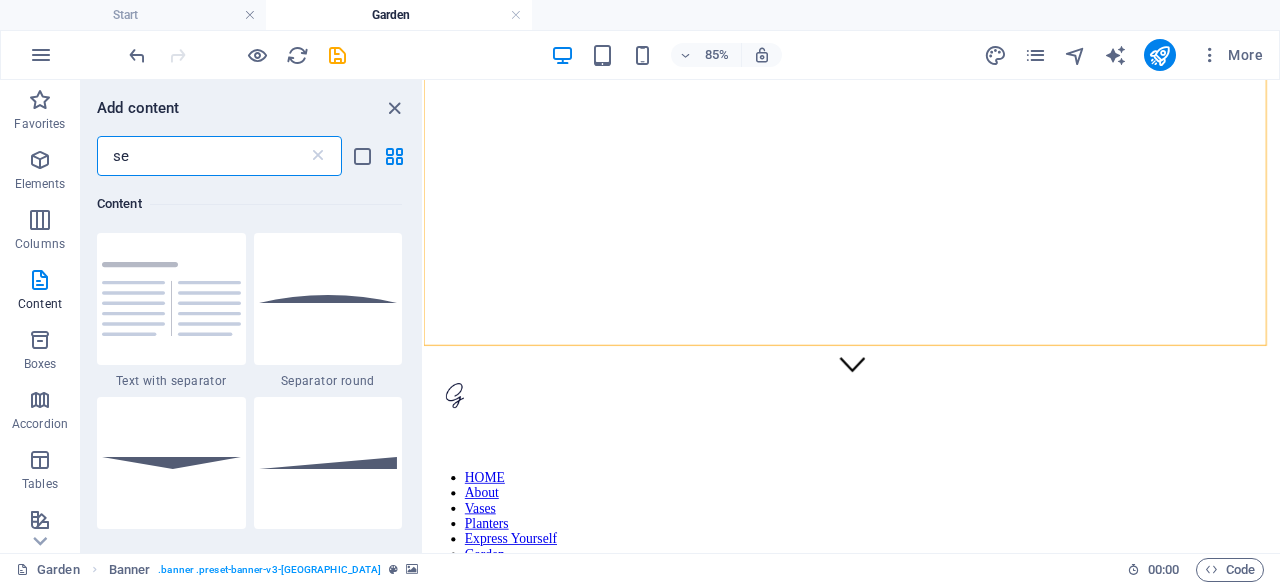 type on "s" 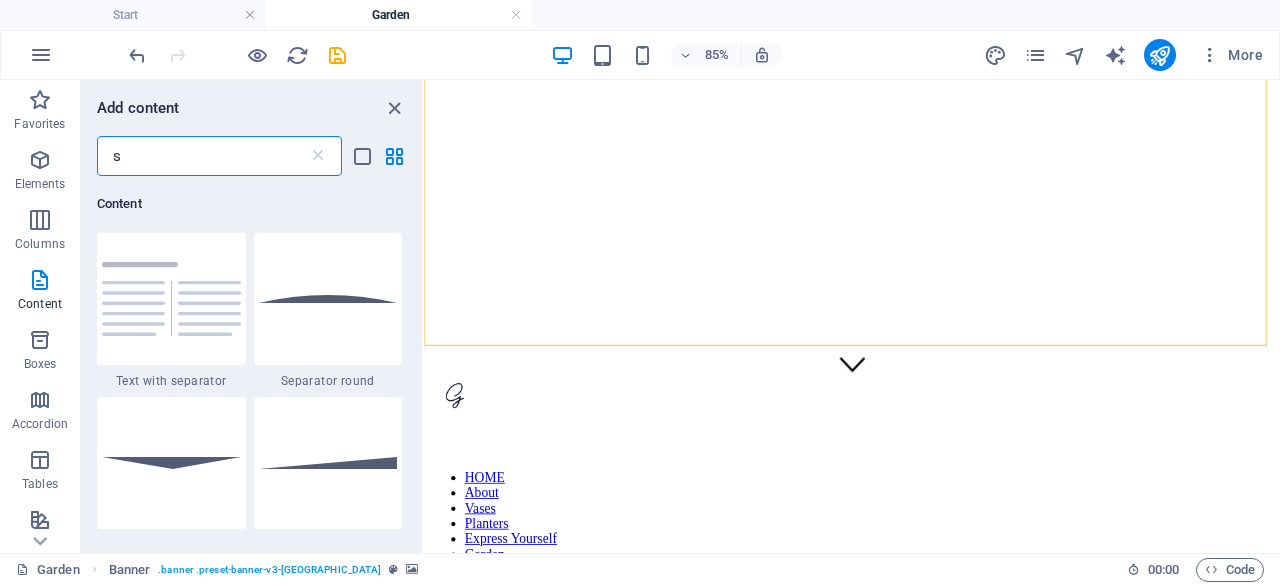 type 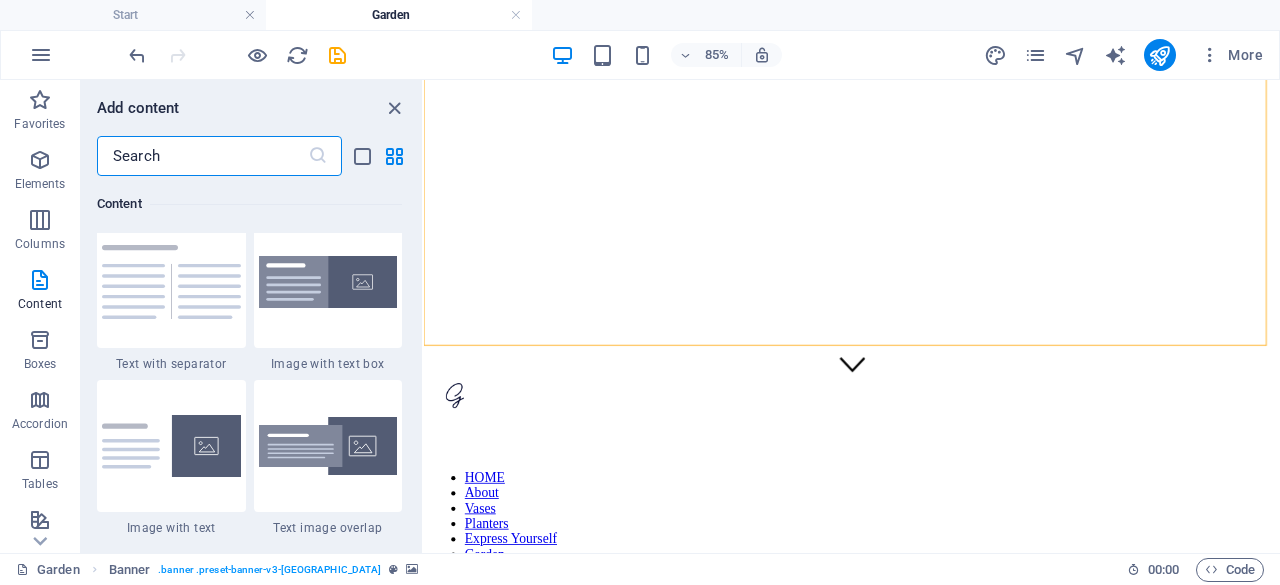 scroll, scrollTop: 3700, scrollLeft: 0, axis: vertical 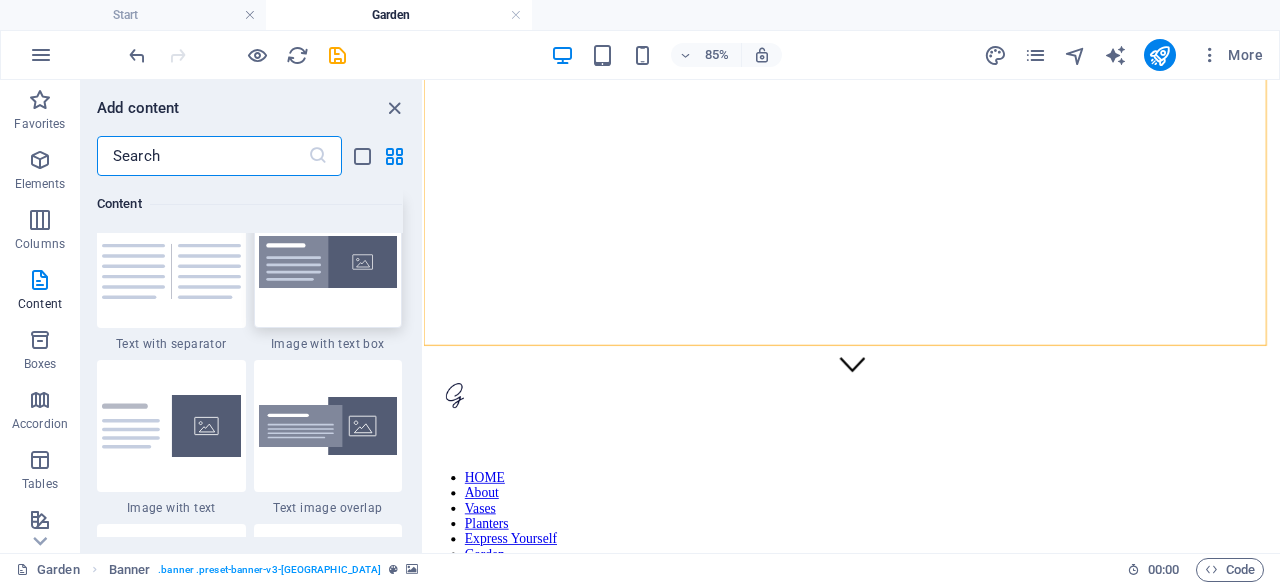 click at bounding box center [328, 262] 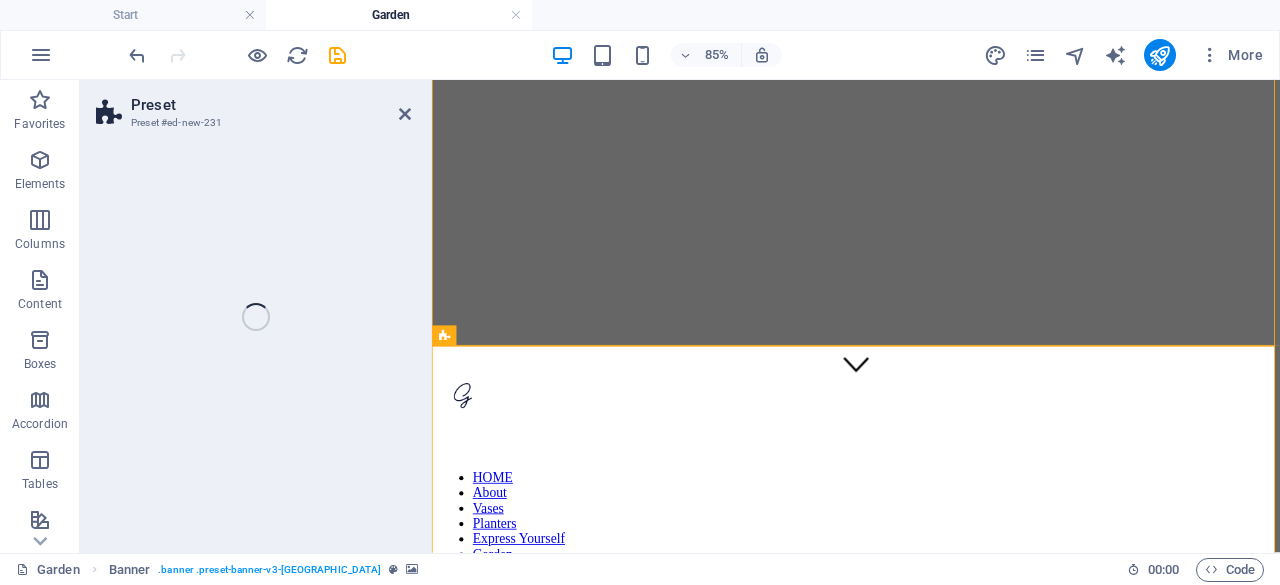 select on "rem" 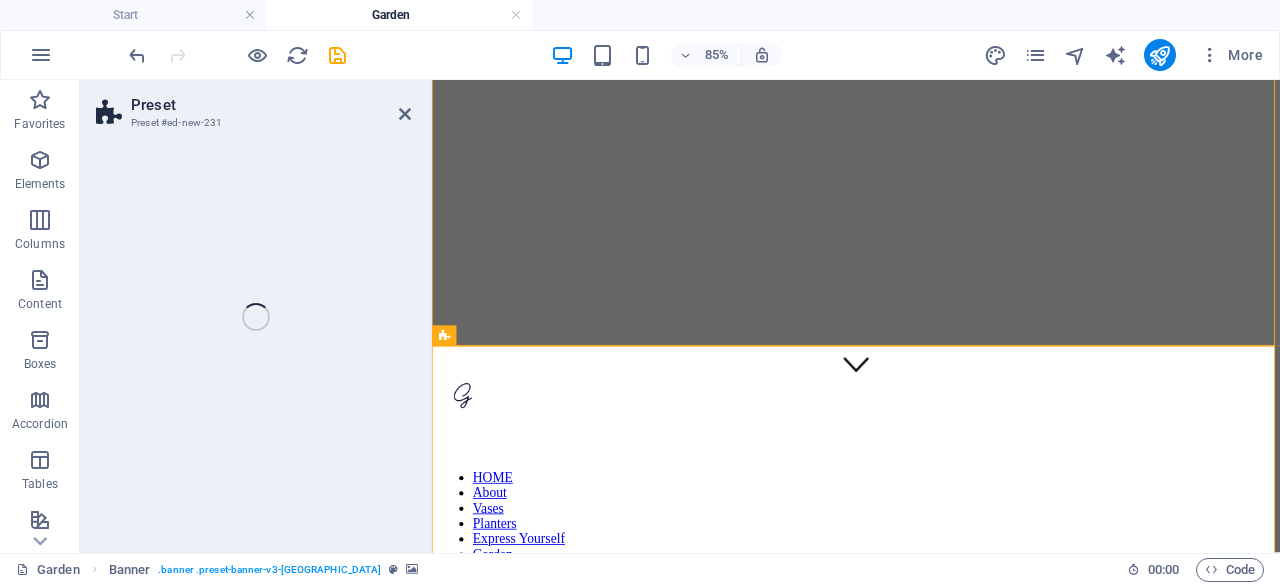 select on "rem" 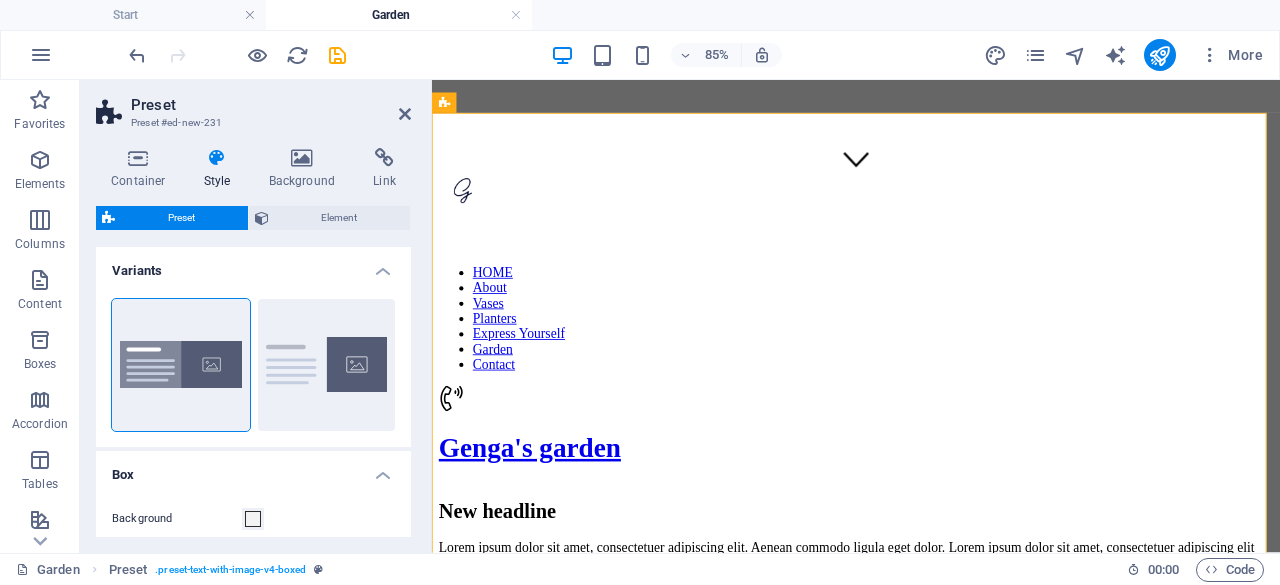 scroll, scrollTop: 409, scrollLeft: 0, axis: vertical 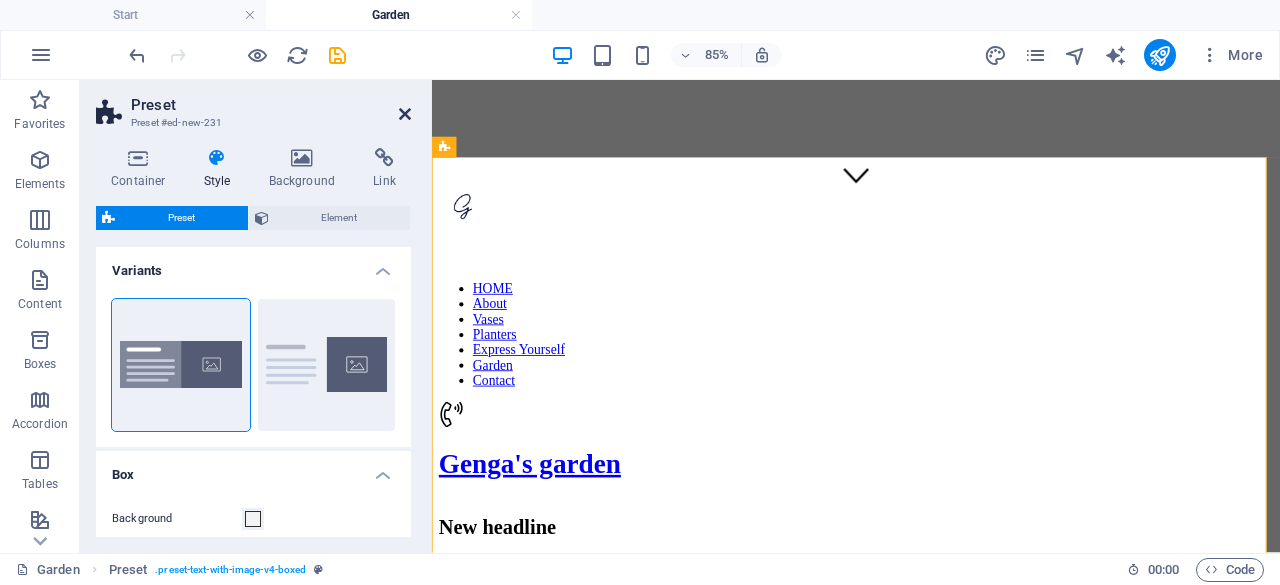 click at bounding box center [405, 114] 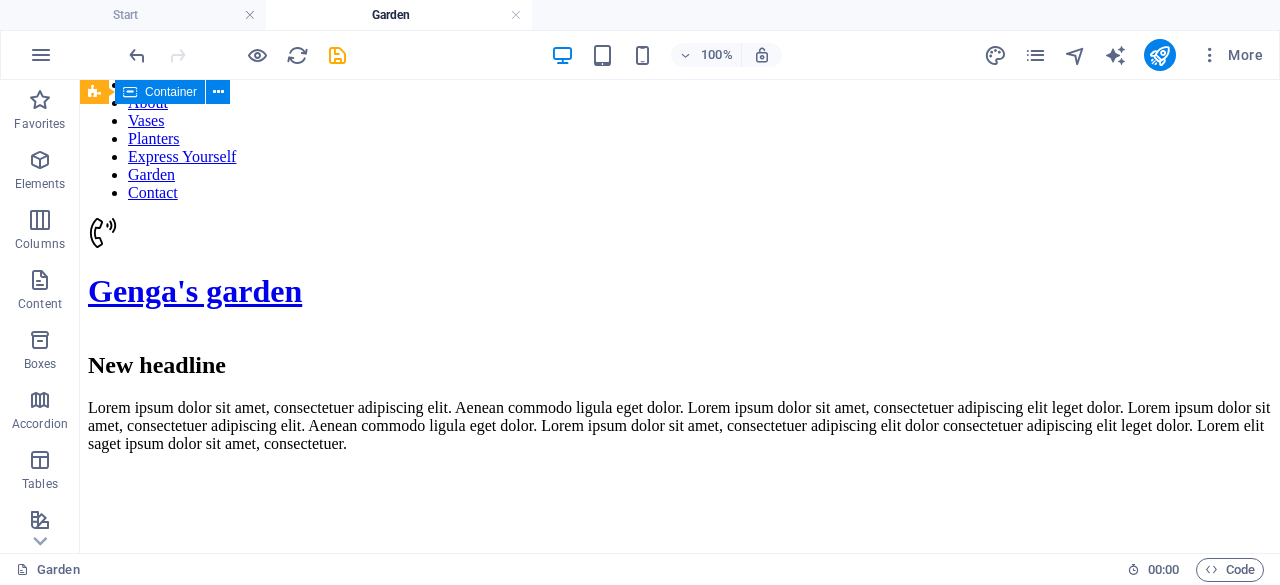 scroll, scrollTop: 656, scrollLeft: 0, axis: vertical 